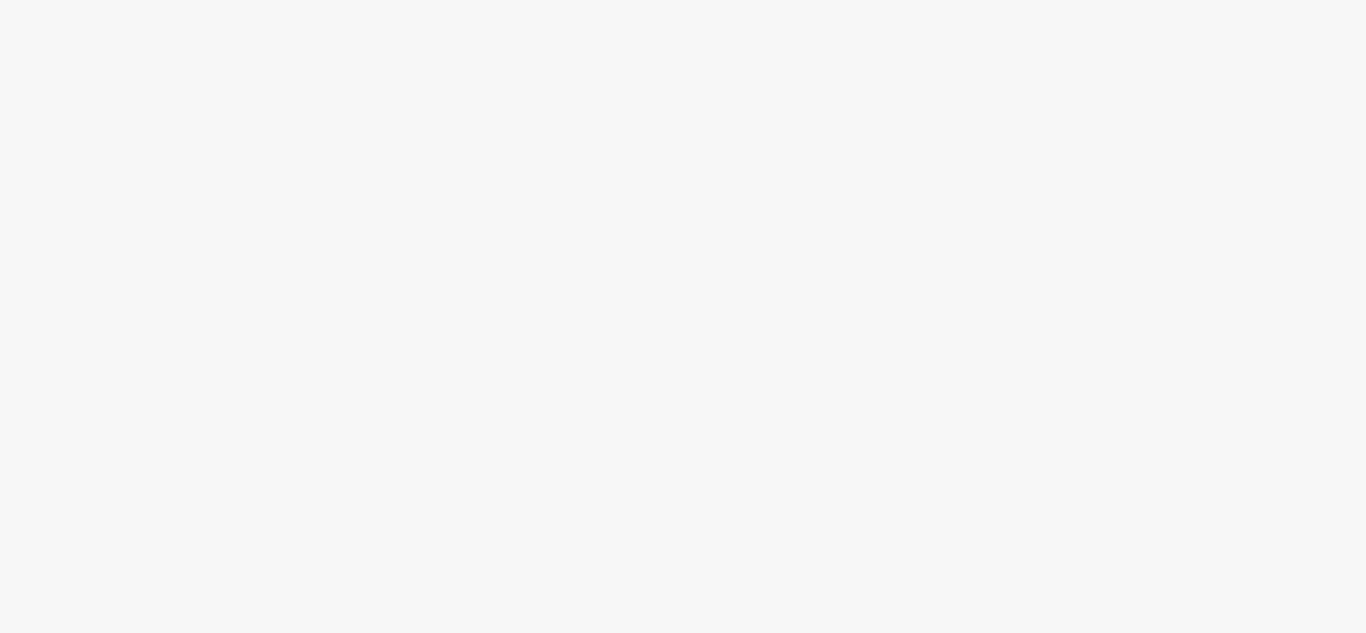 scroll, scrollTop: 0, scrollLeft: 0, axis: both 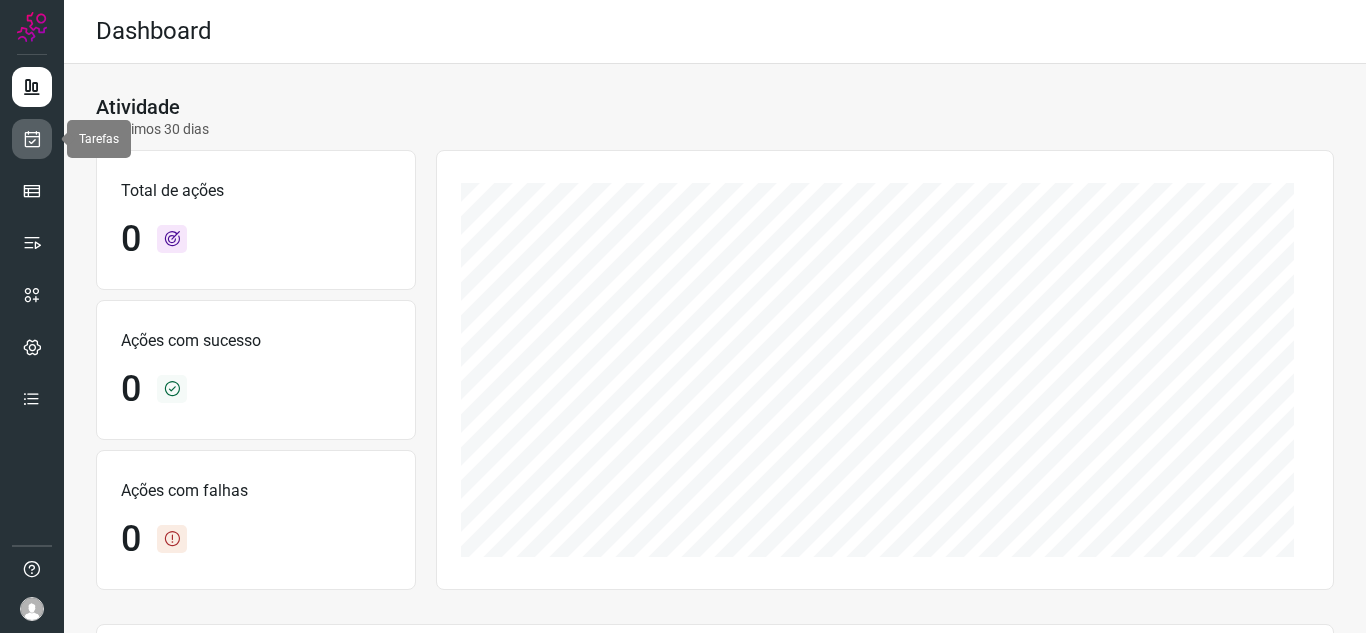 click at bounding box center (32, 139) 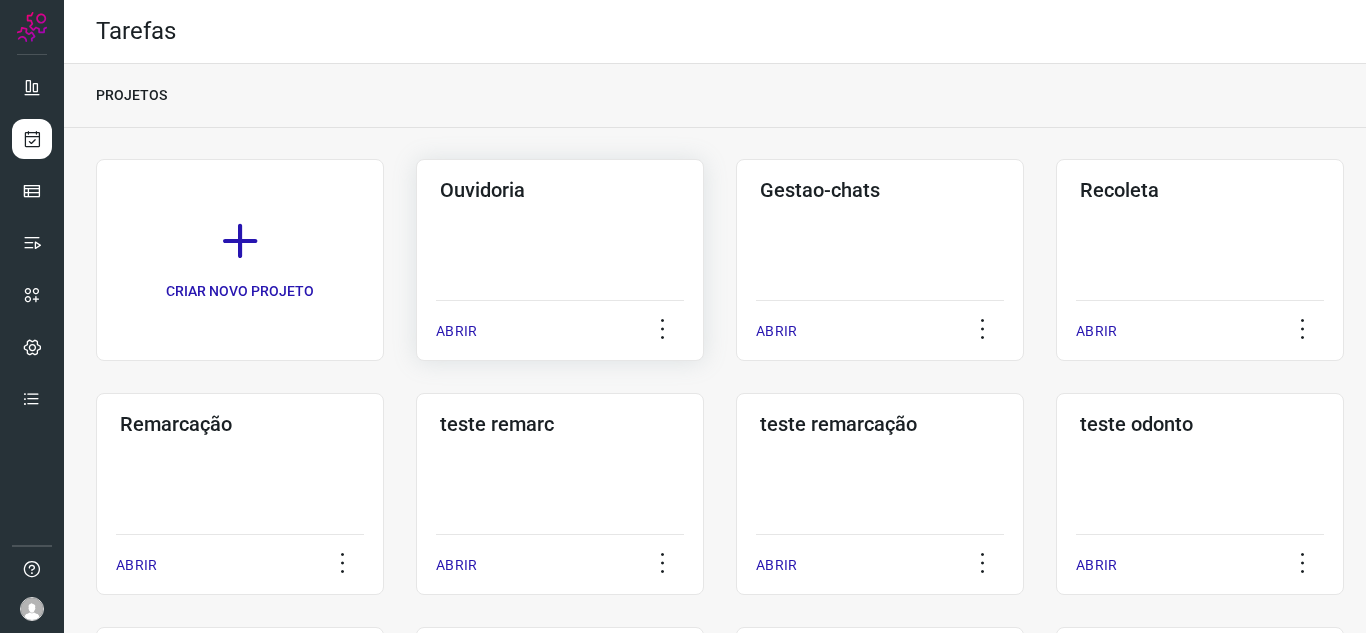 click on "ABRIR" at bounding box center (560, 325) 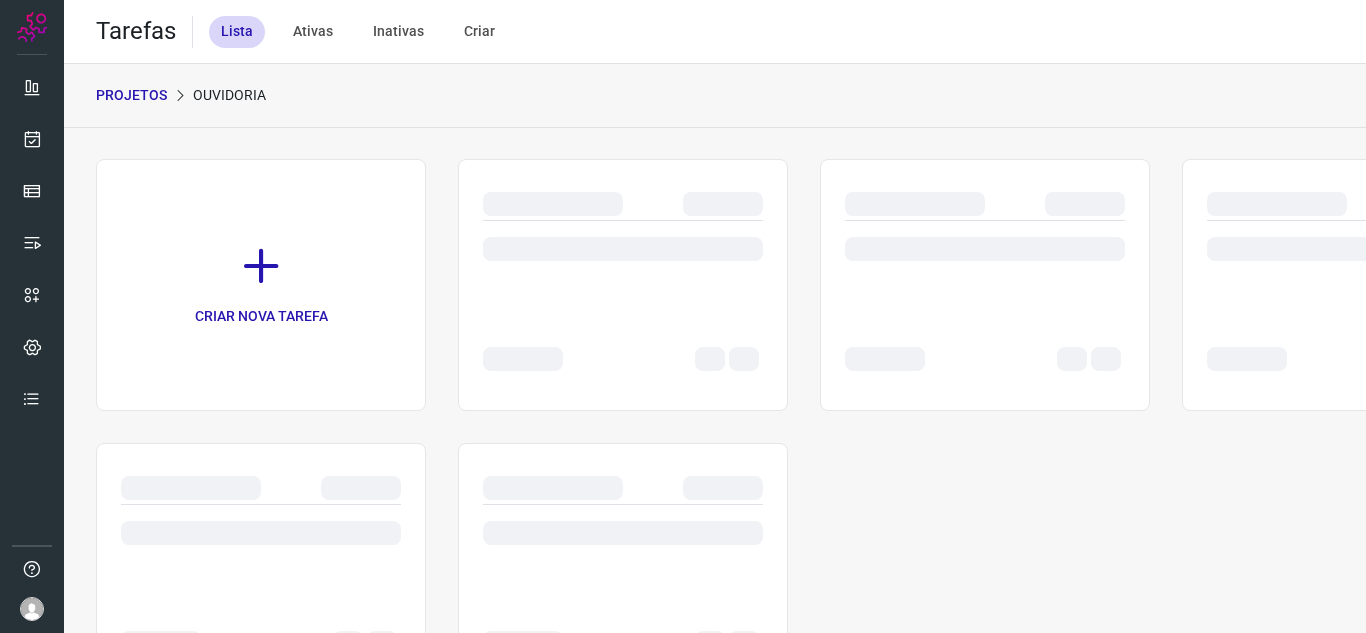 click 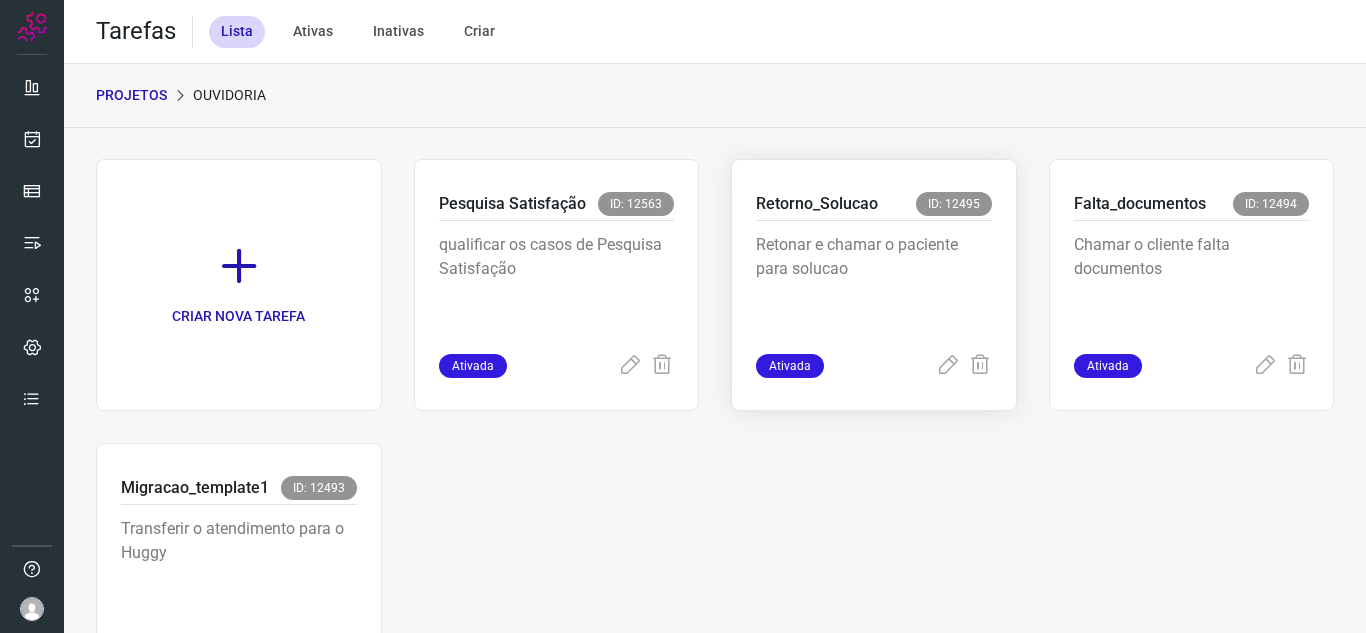 click on "Ativada" at bounding box center [790, 366] 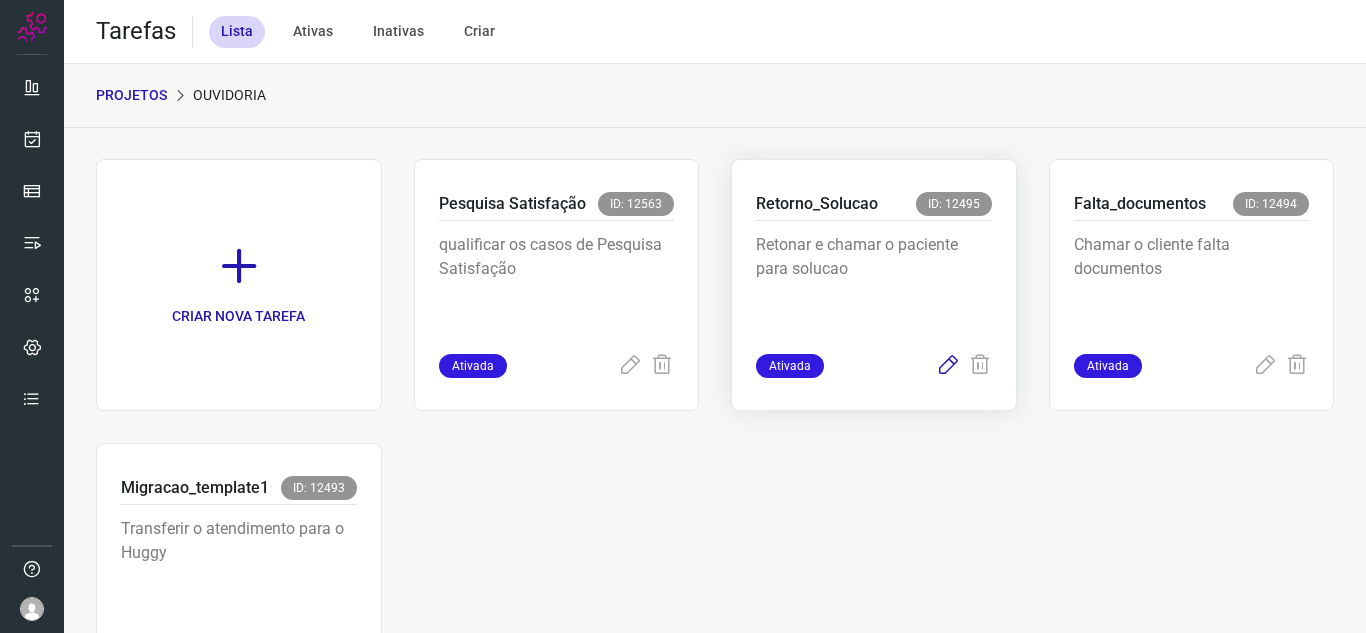 click at bounding box center [948, 366] 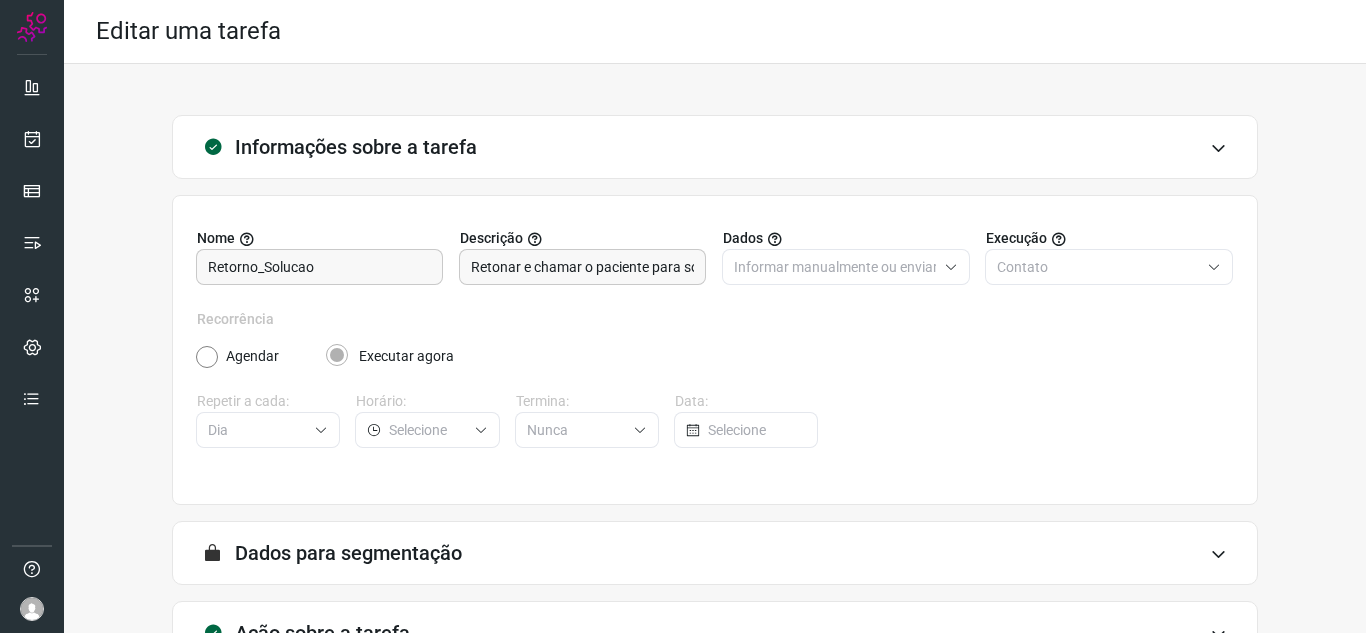 scroll, scrollTop: 148, scrollLeft: 0, axis: vertical 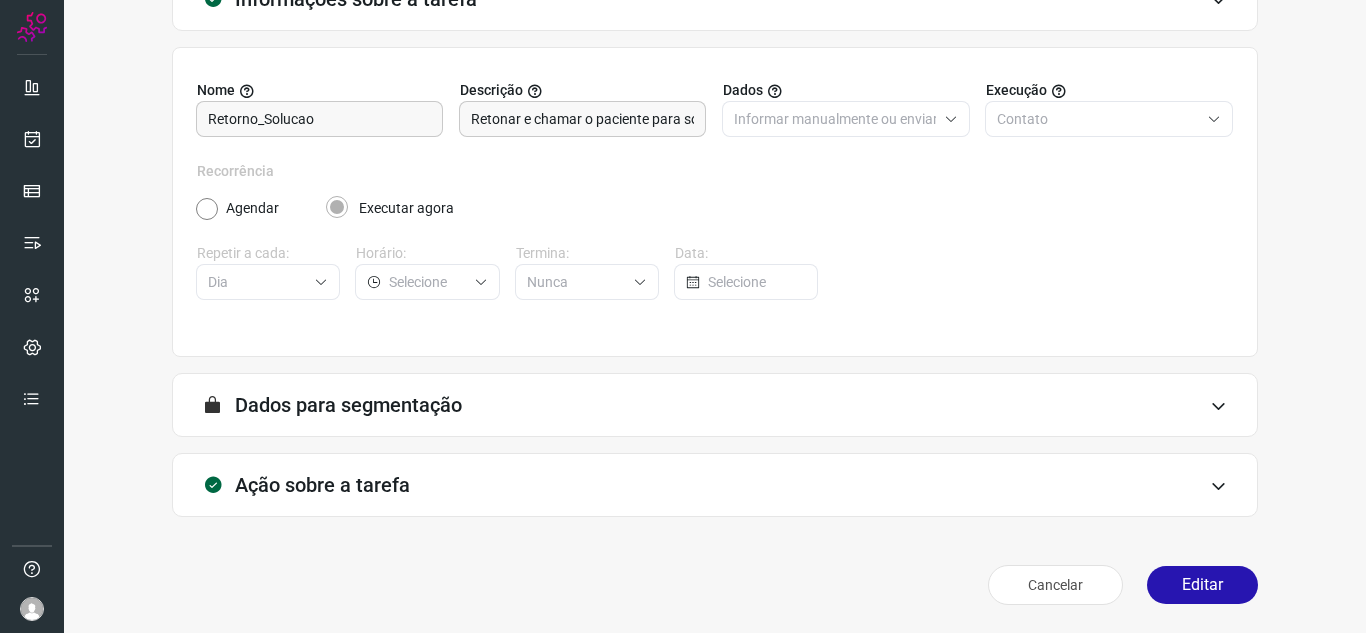 click on "Cancelar   Editar" at bounding box center [715, 585] 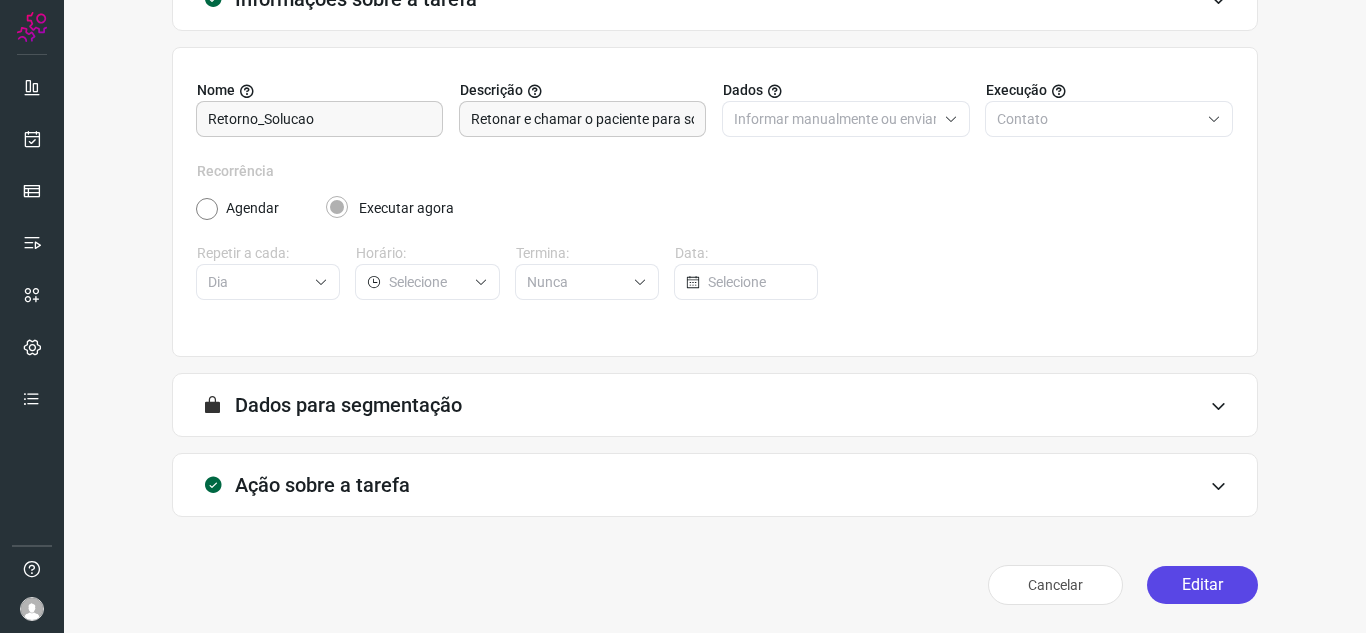 click on "Editar" at bounding box center [1202, 585] 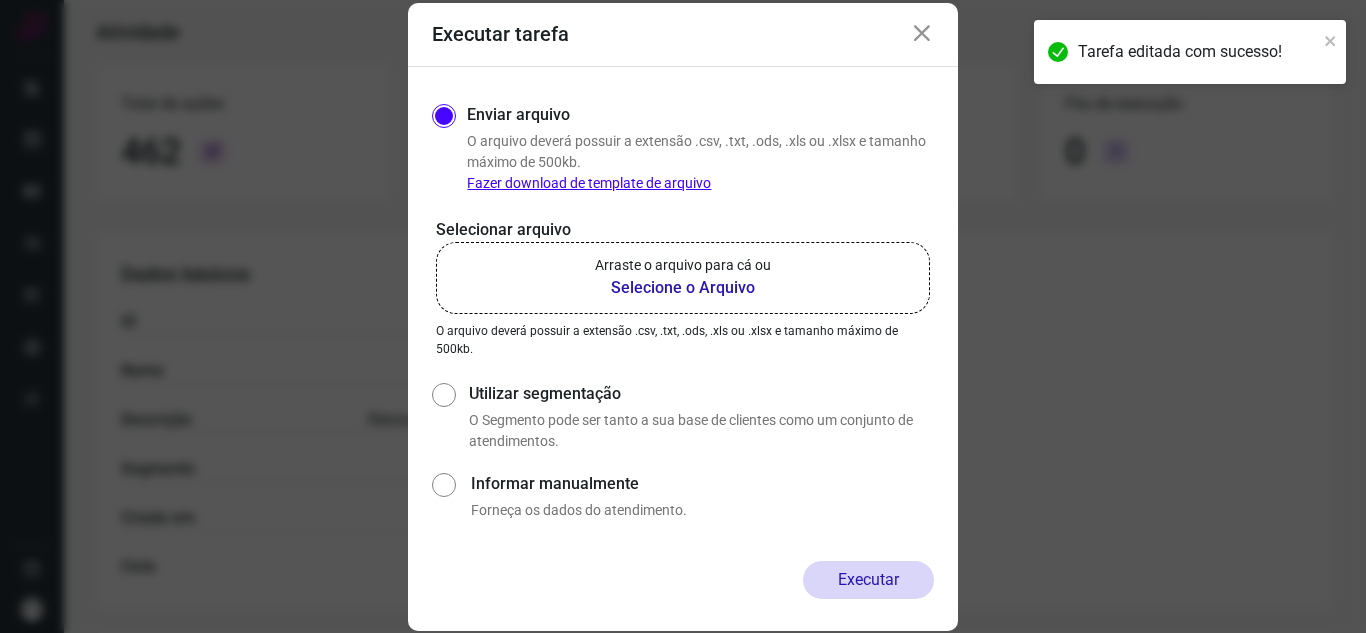 click on "Selecione o Arquivo" at bounding box center [683, 288] 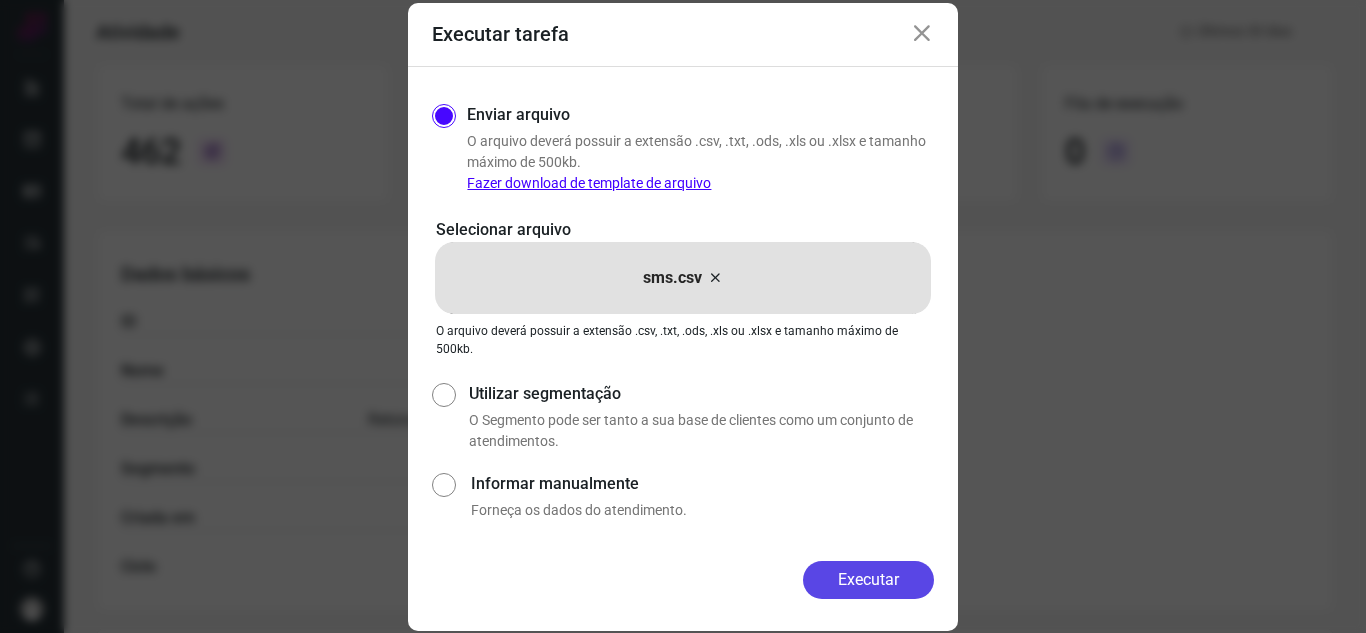 click on "Executar" at bounding box center (868, 580) 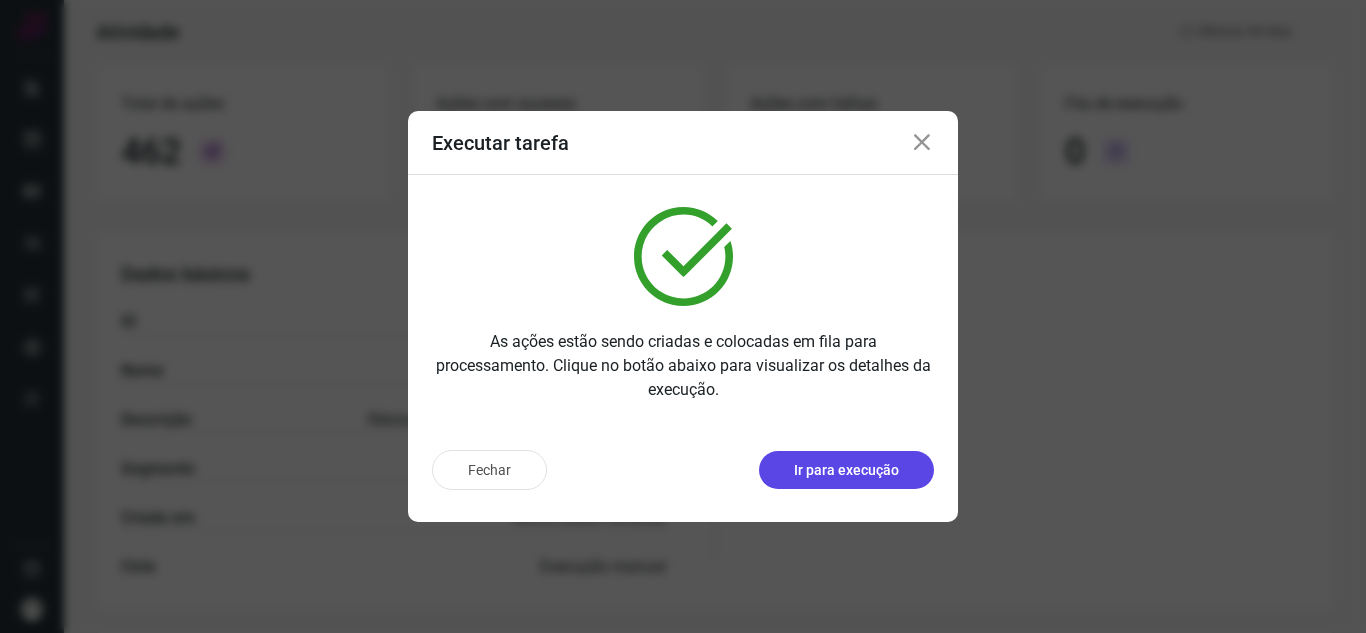 click on "Ir para execução" at bounding box center [846, 470] 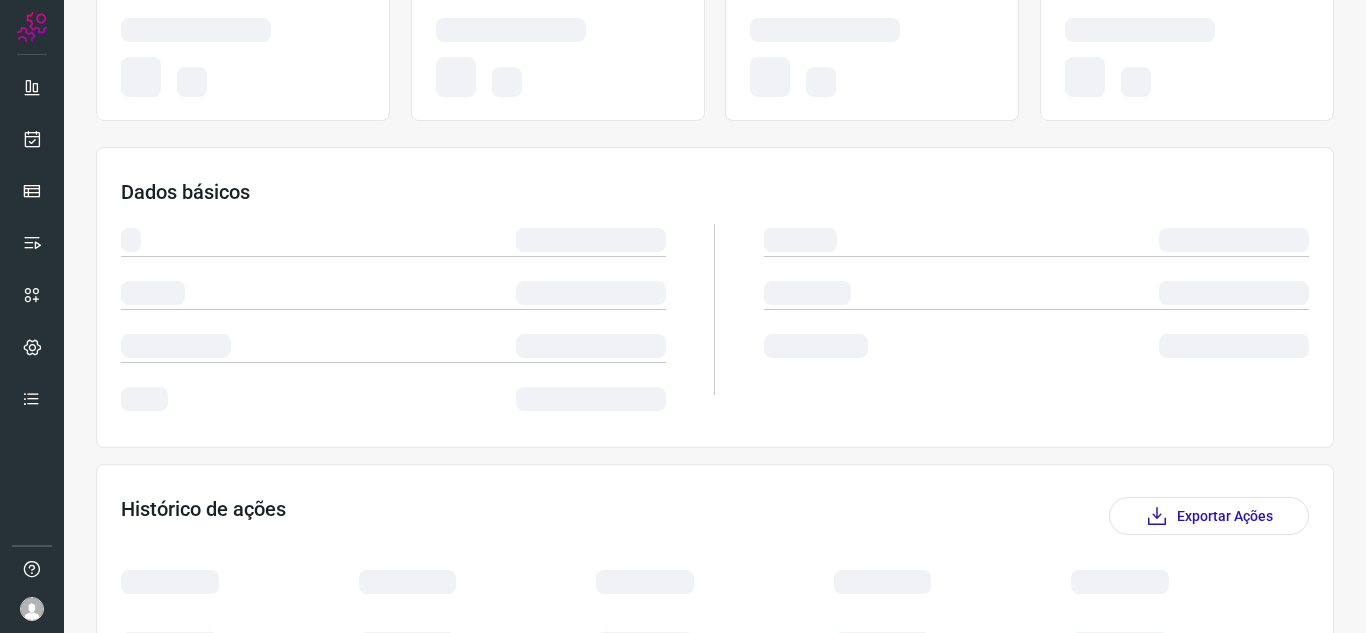 scroll, scrollTop: 256, scrollLeft: 0, axis: vertical 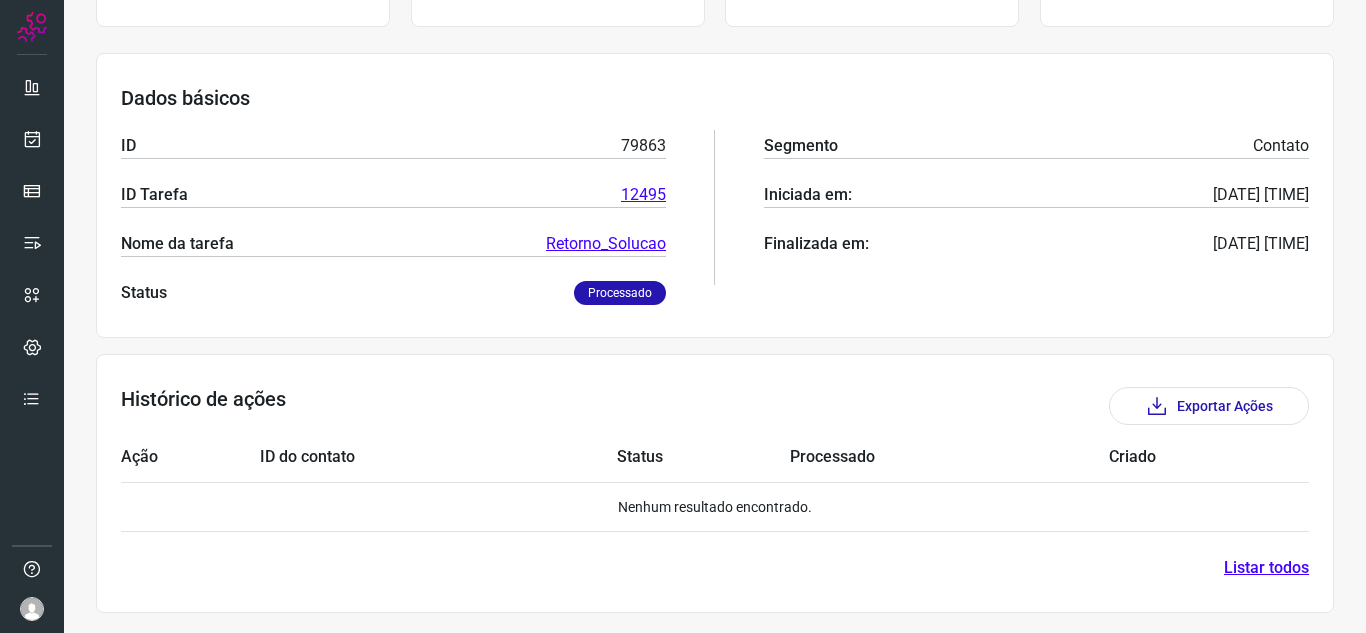 click on "Listar todos" at bounding box center [1266, 568] 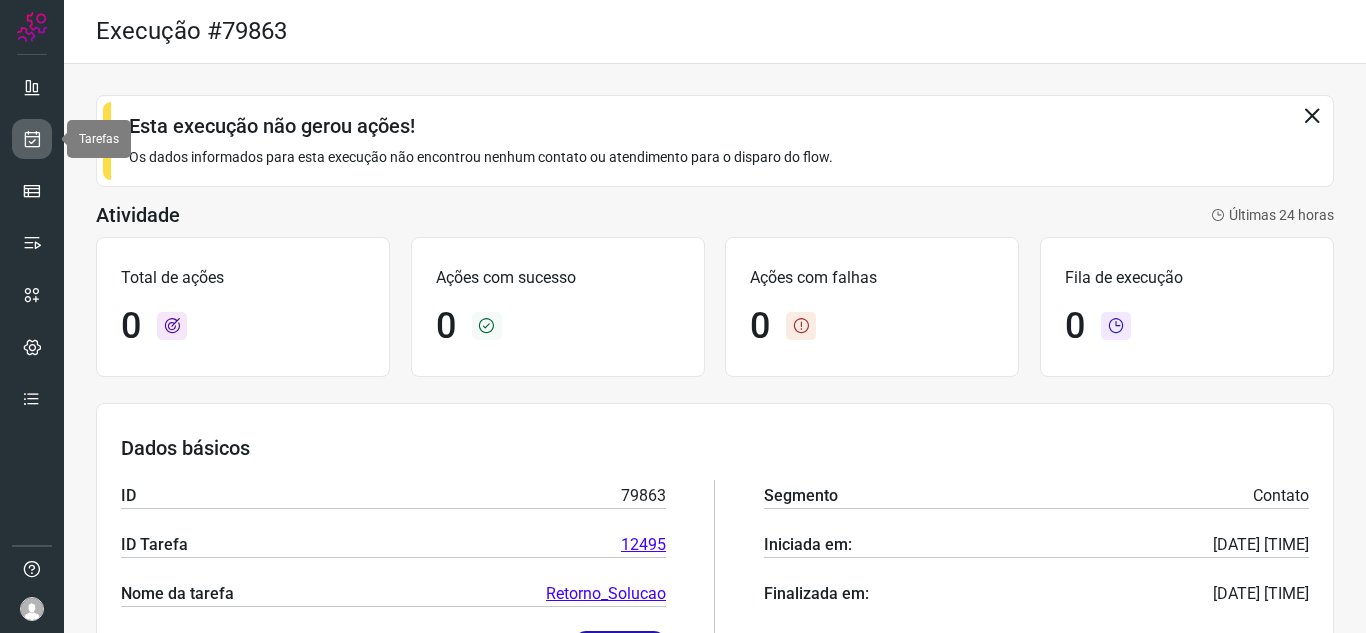click at bounding box center [32, 139] 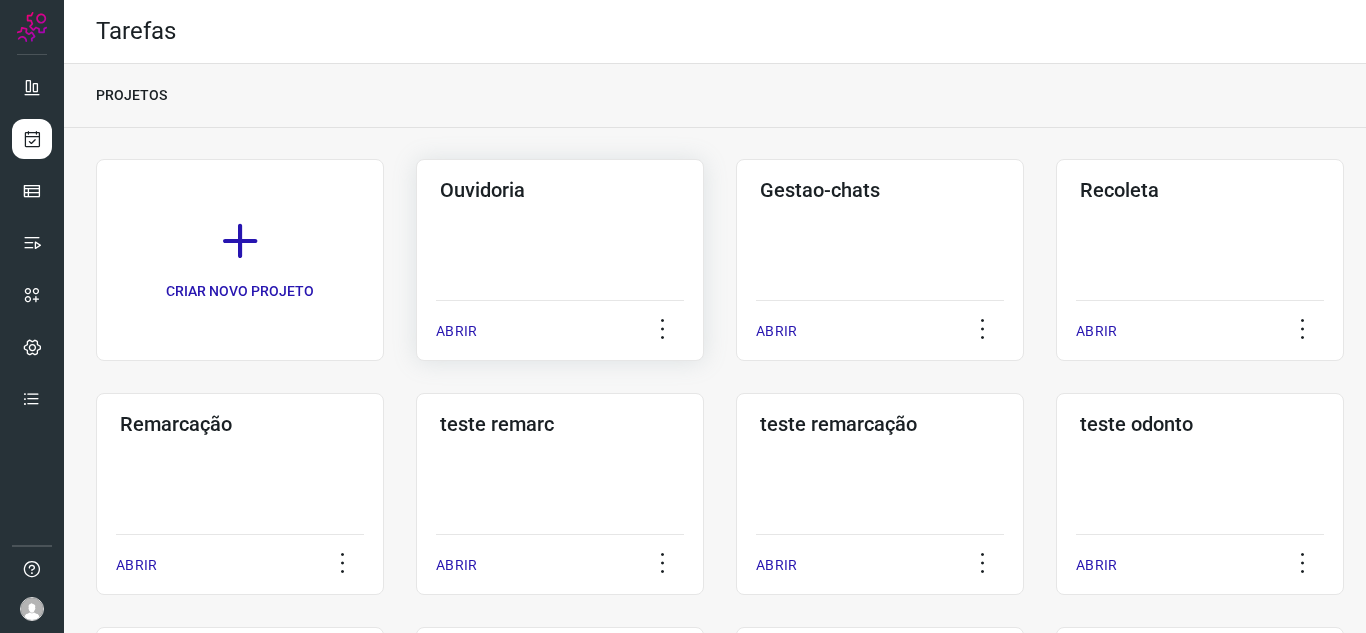 click on "ABRIR" at bounding box center [560, 325] 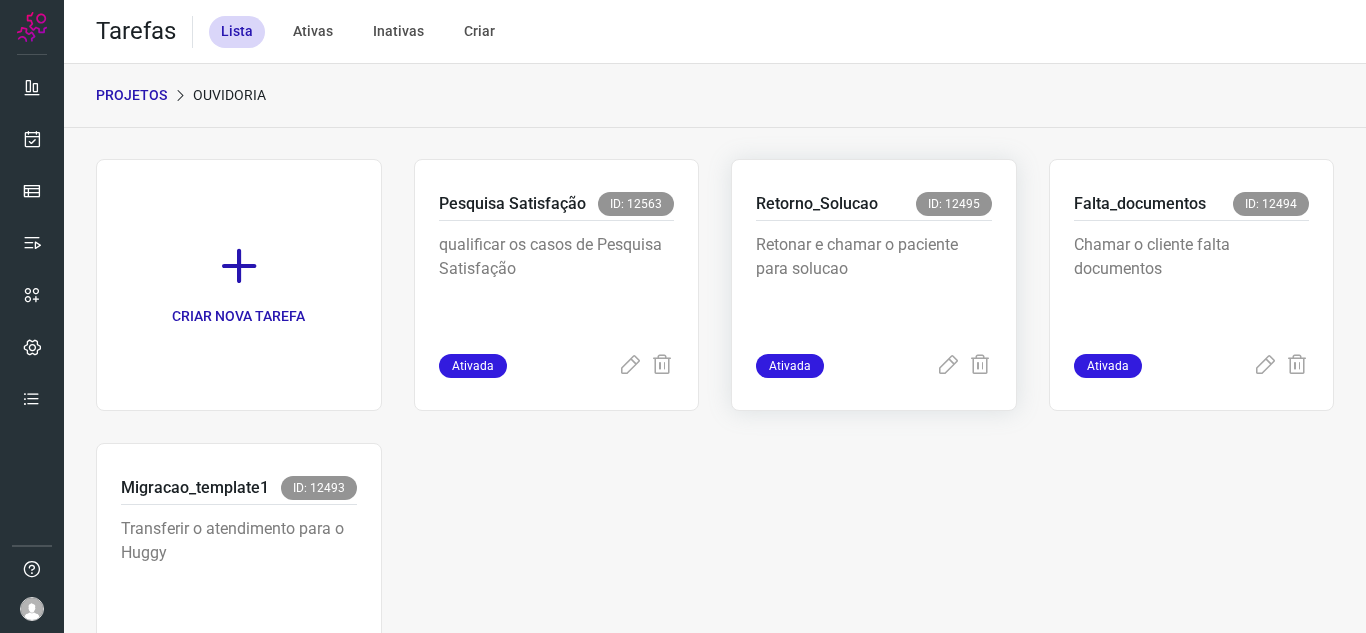 click on "Ativada" at bounding box center [790, 366] 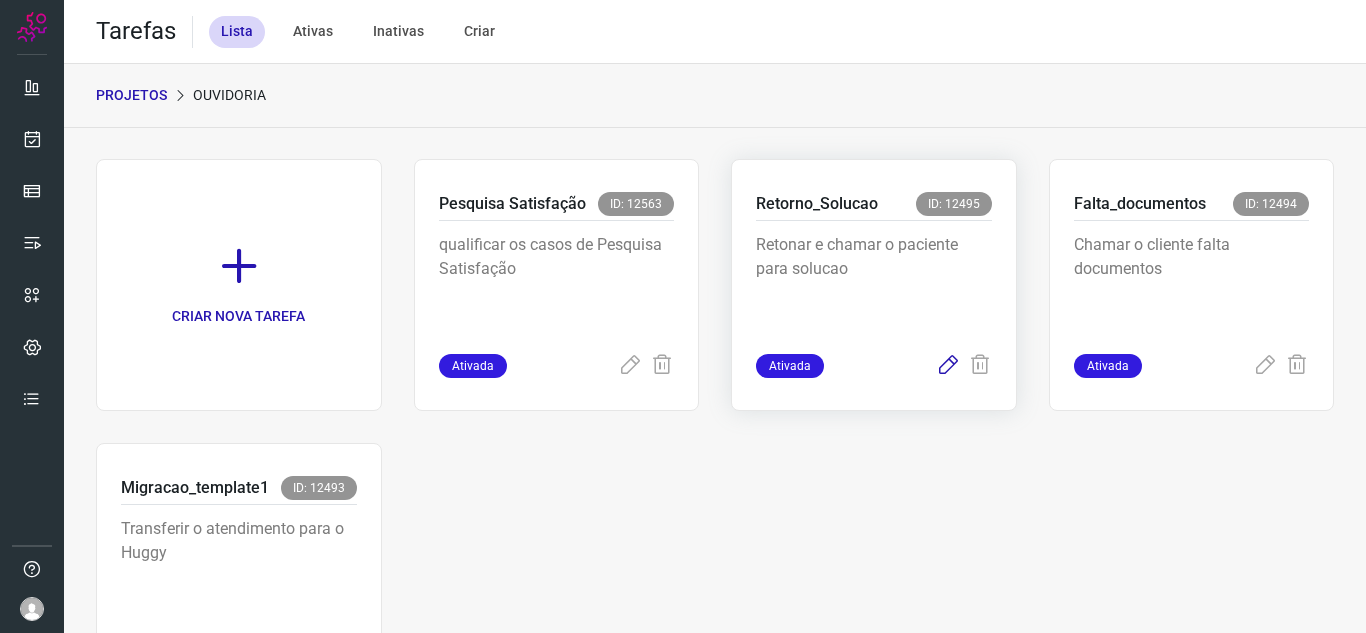 click at bounding box center [948, 366] 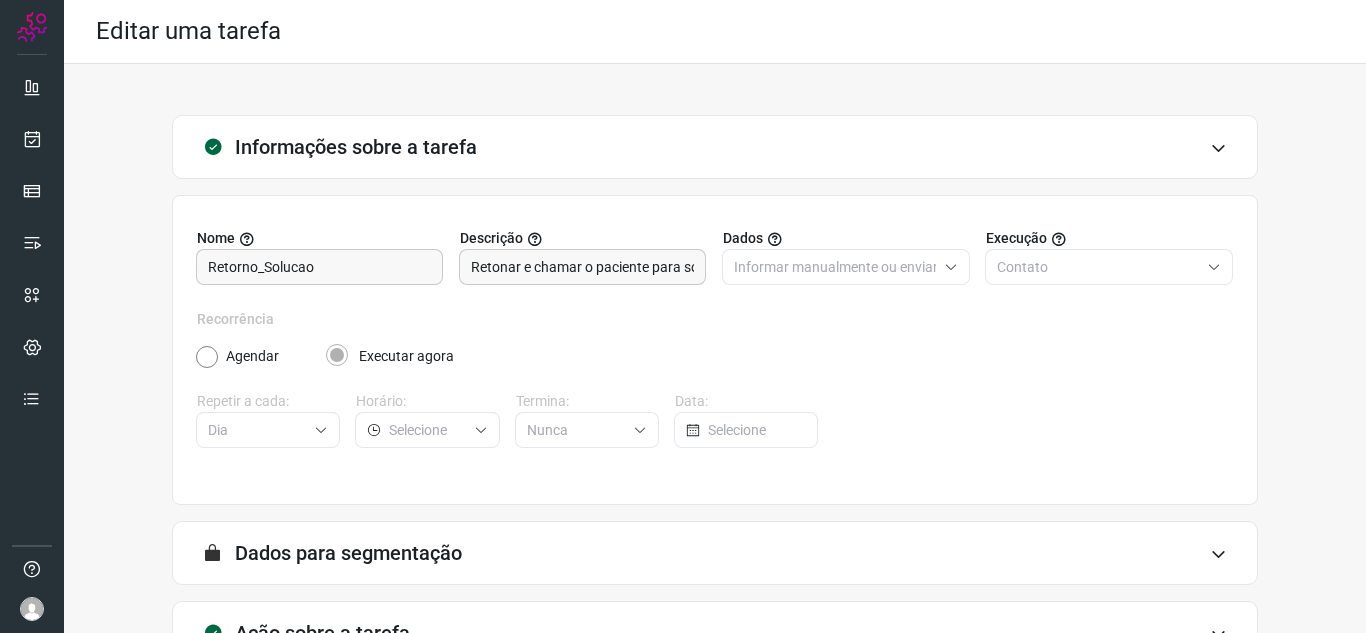 scroll, scrollTop: 148, scrollLeft: 0, axis: vertical 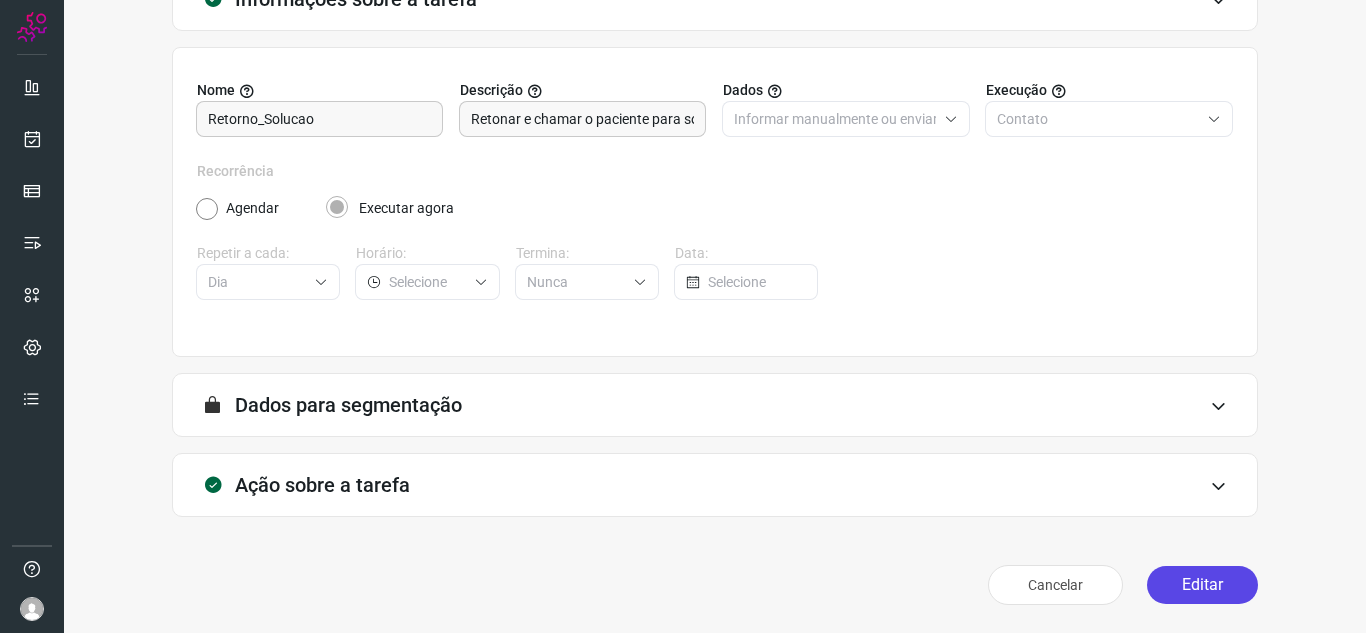click on "Editar" at bounding box center (1202, 585) 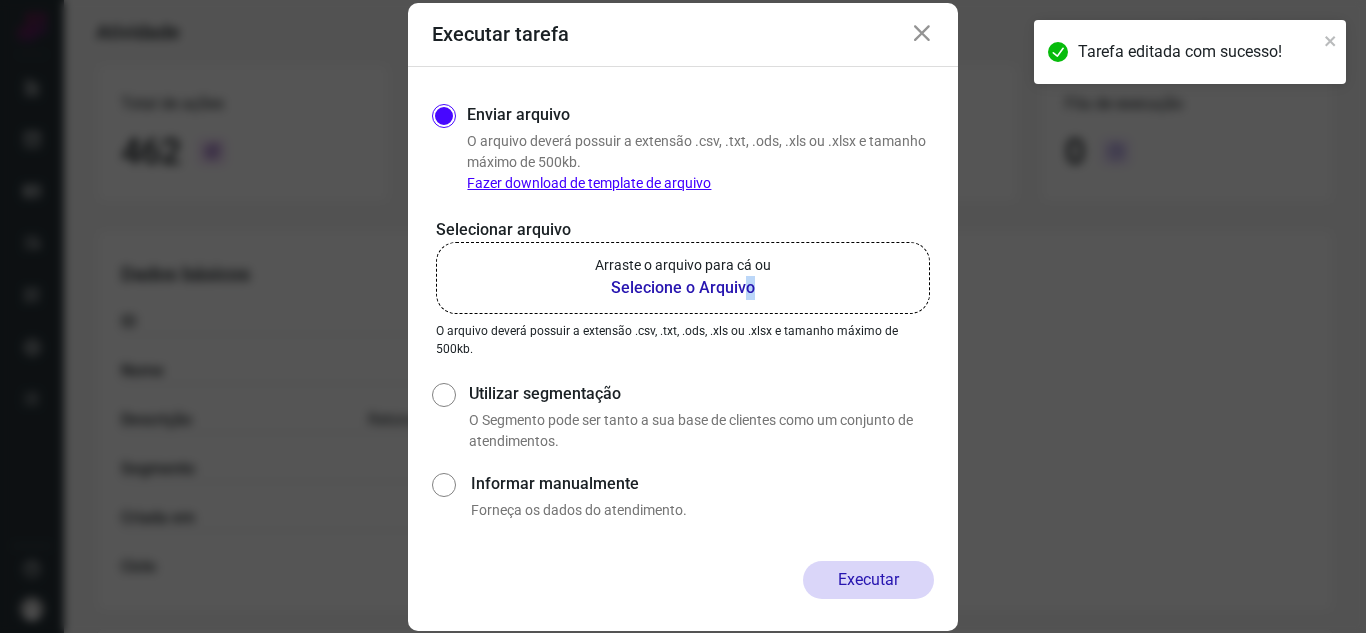 drag, startPoint x: 748, startPoint y: 284, endPoint x: 779, endPoint y: 299, distance: 34.43835 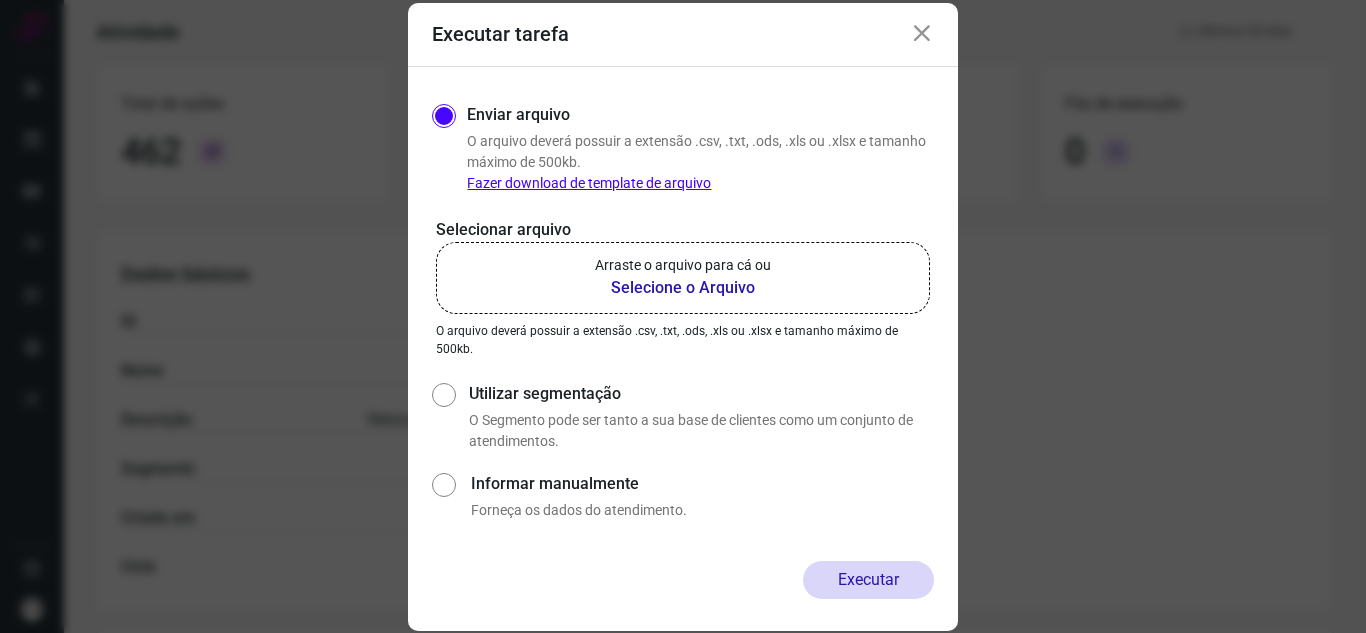 click on "Selecione o Arquivo" at bounding box center [683, 288] 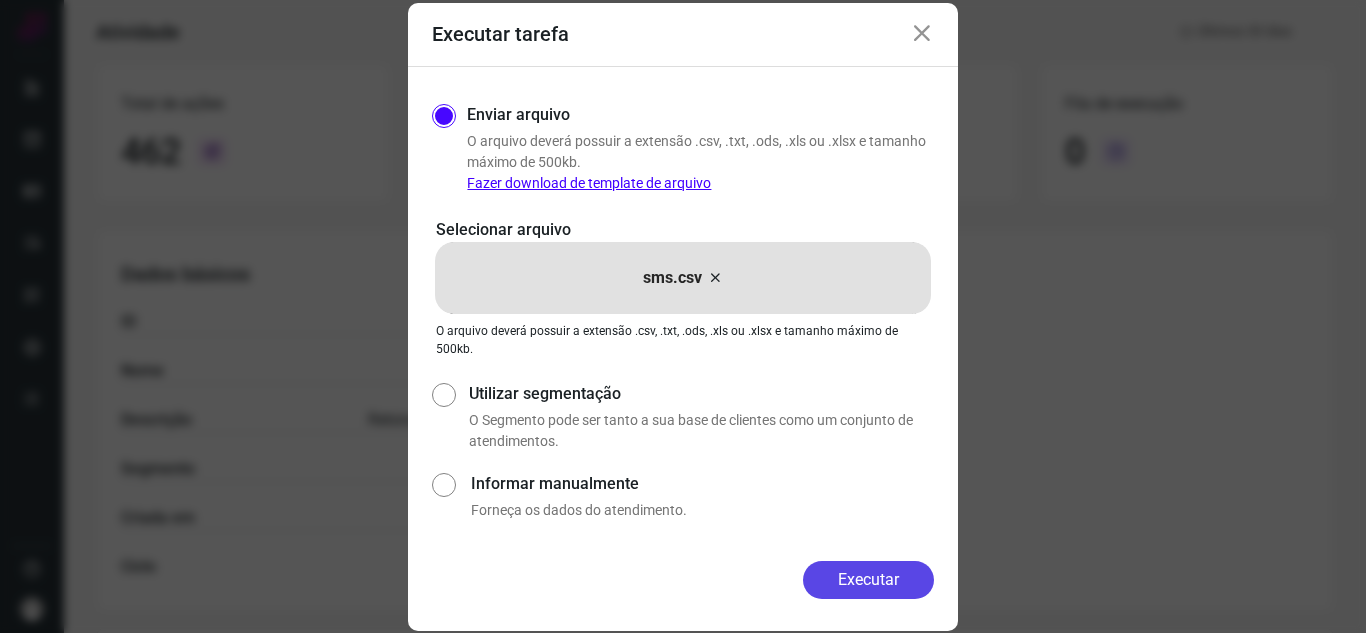 click on "Executar" at bounding box center (868, 580) 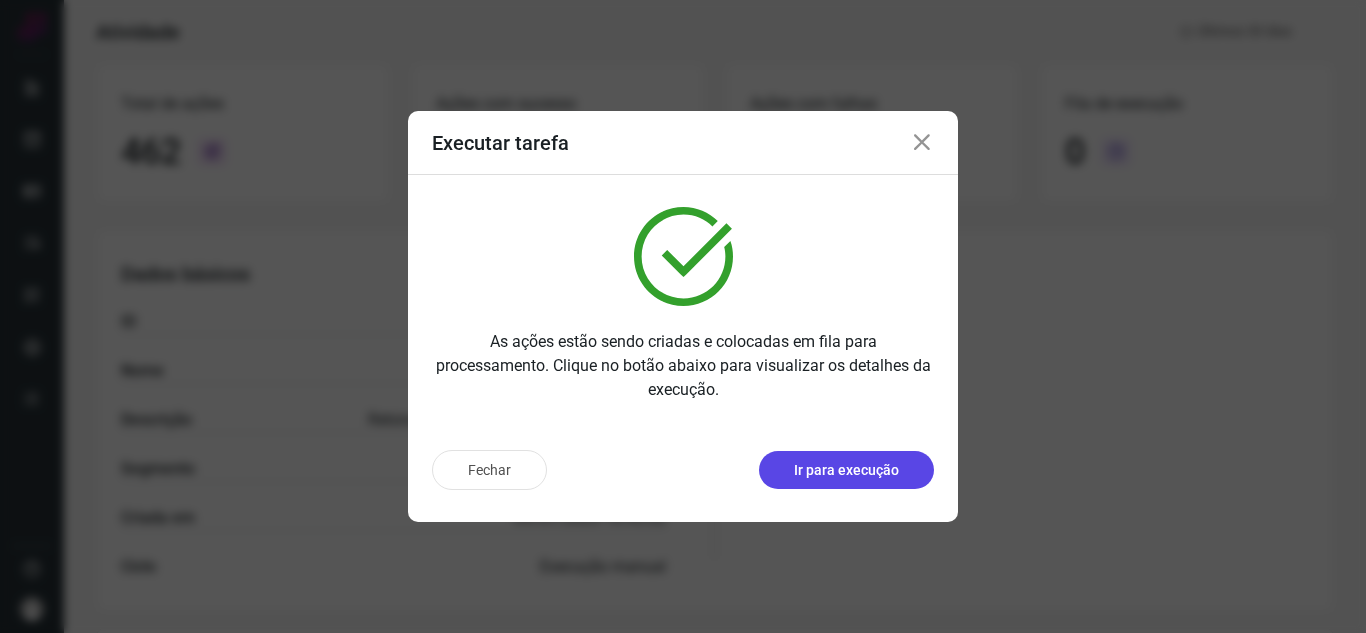 click on "Ir para execução" at bounding box center (846, 470) 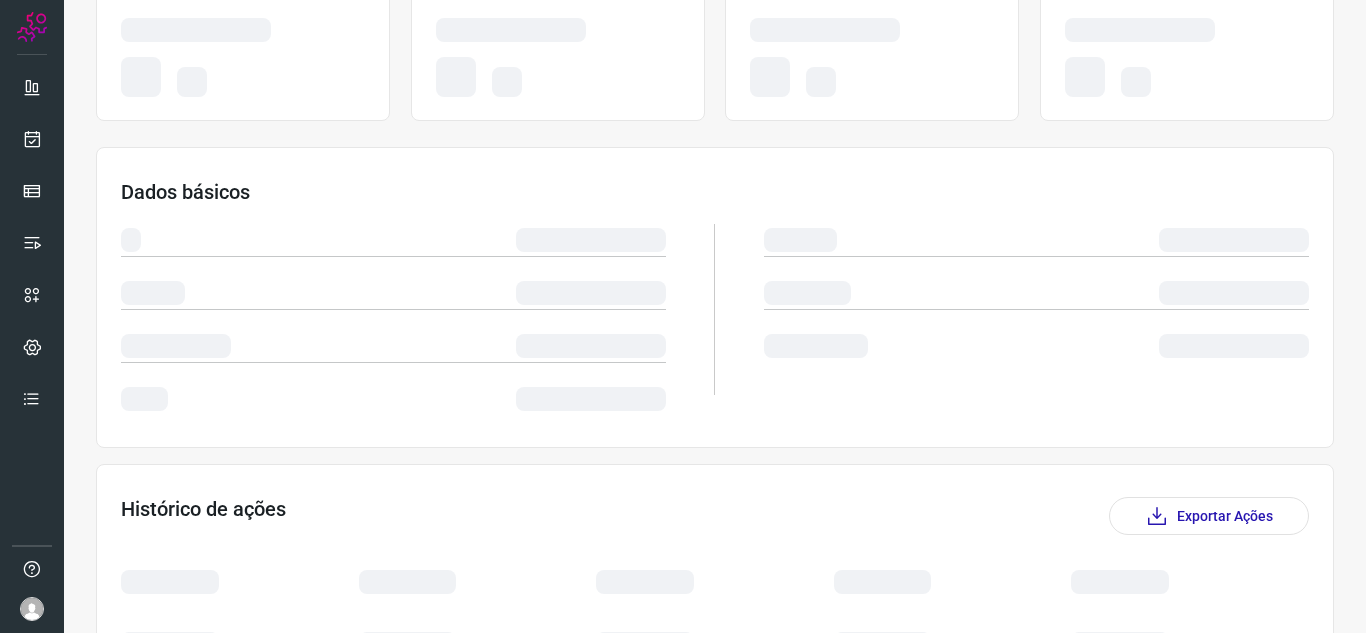 scroll, scrollTop: 256, scrollLeft: 0, axis: vertical 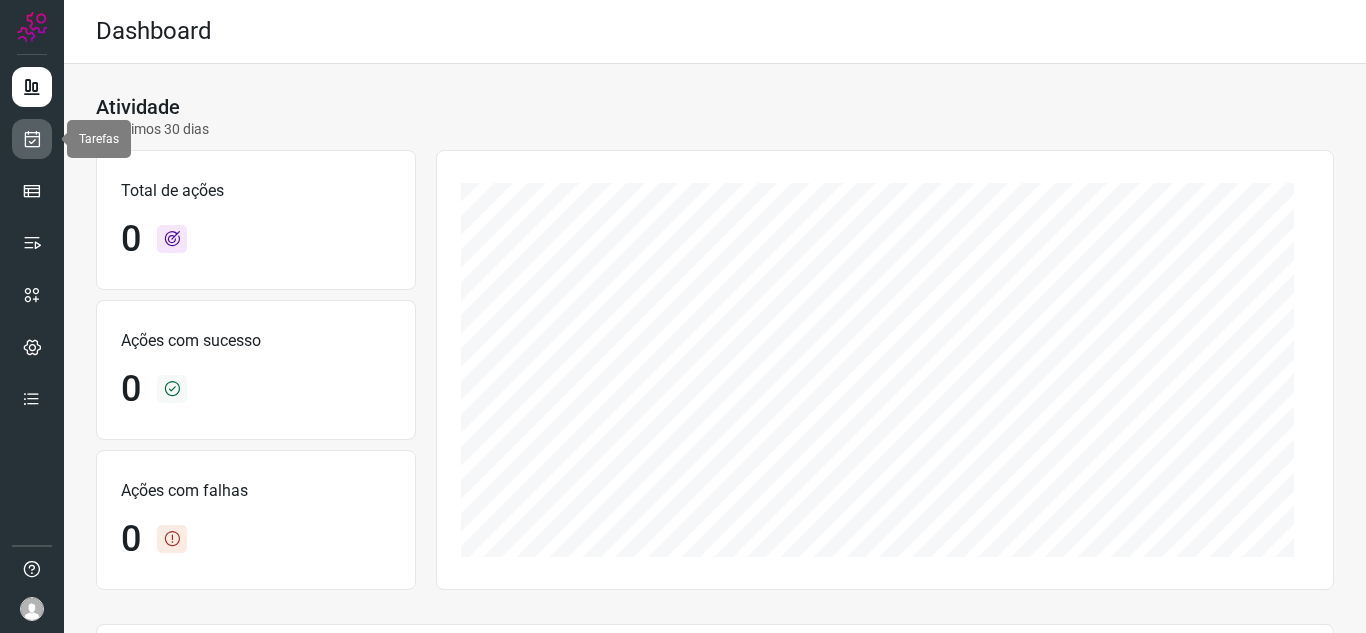 click at bounding box center [32, 139] 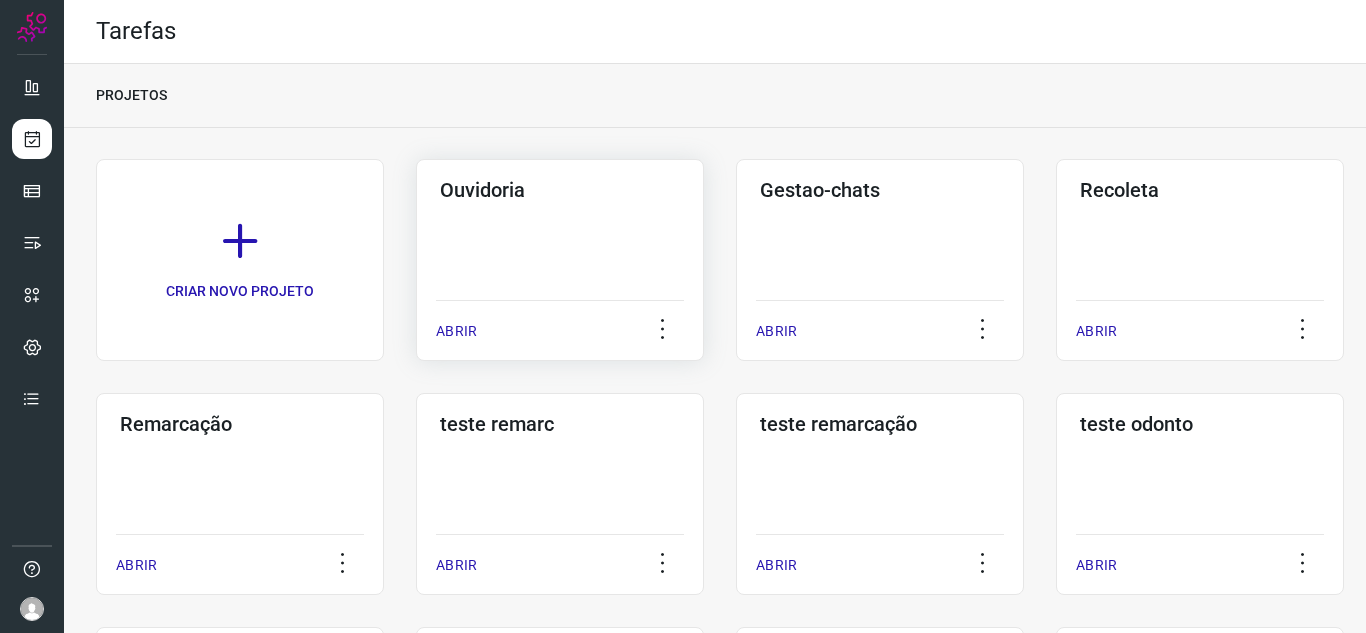 click on "ABRIR" at bounding box center (456, 331) 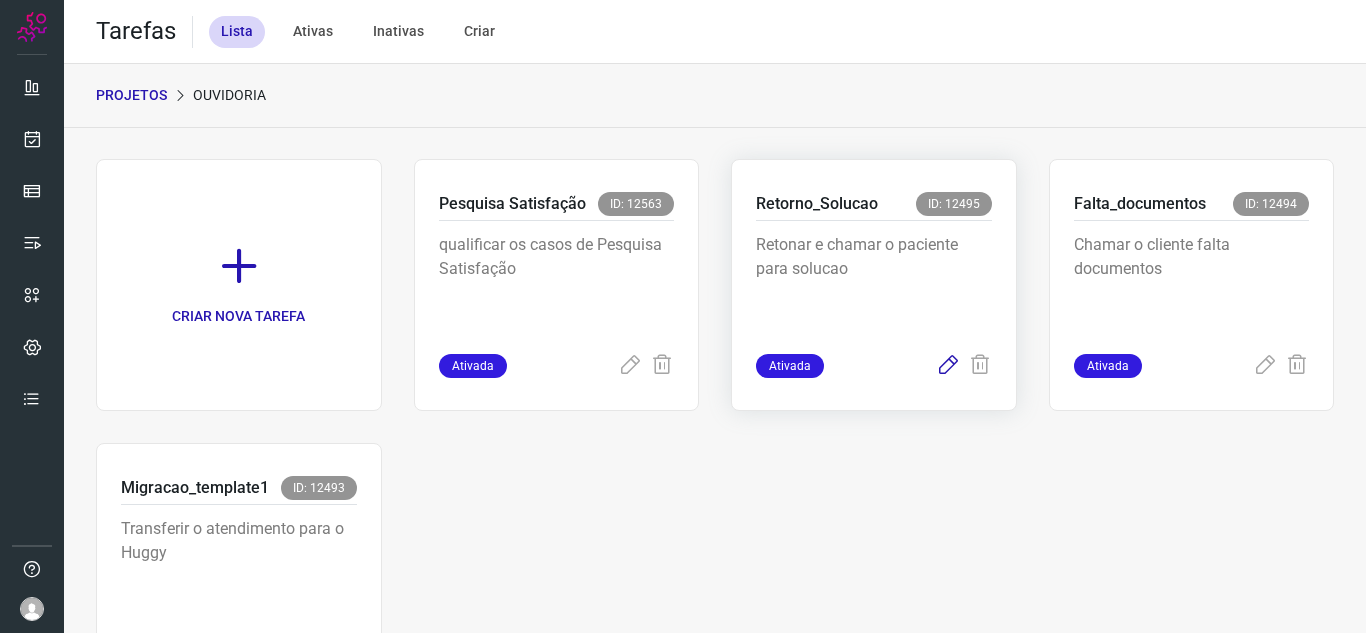 click at bounding box center (948, 366) 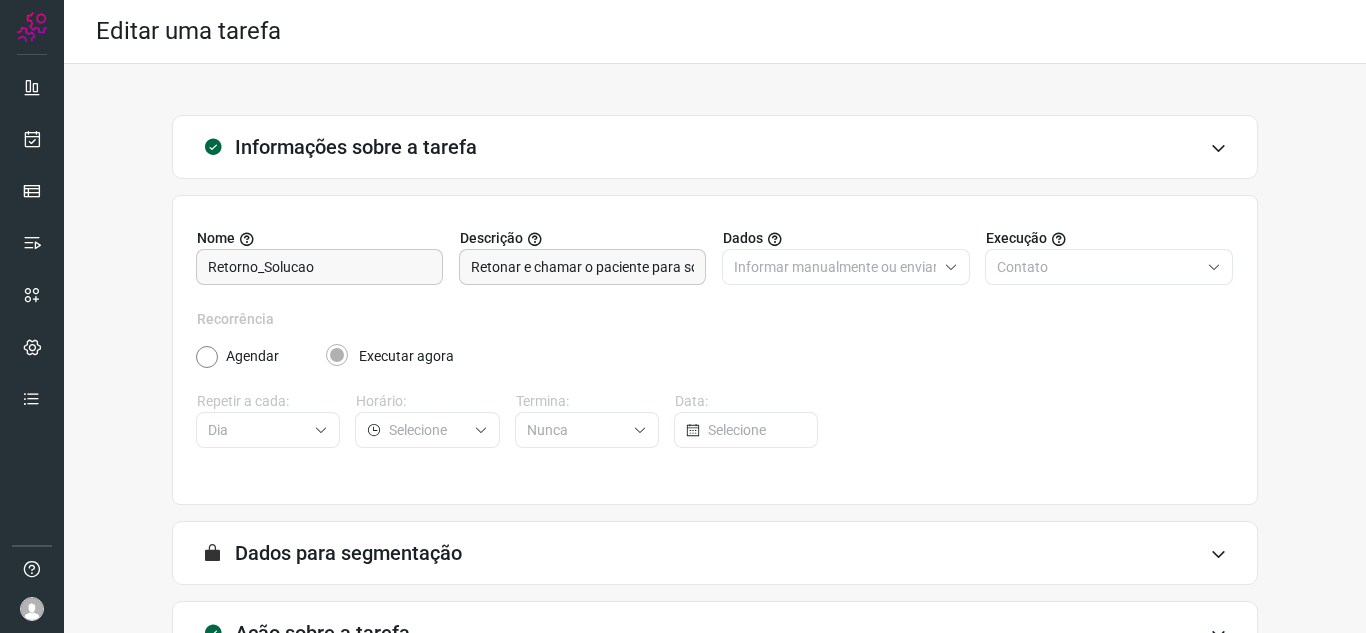 scroll, scrollTop: 148, scrollLeft: 0, axis: vertical 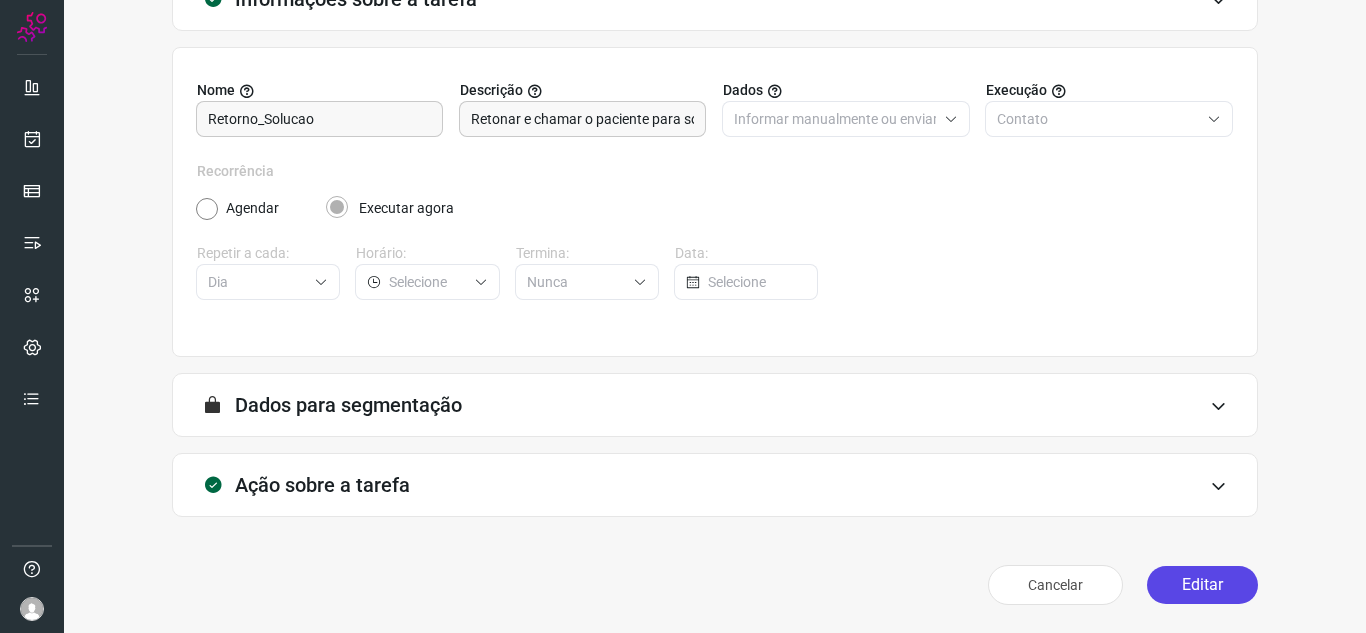 click on "Editar" at bounding box center (1202, 585) 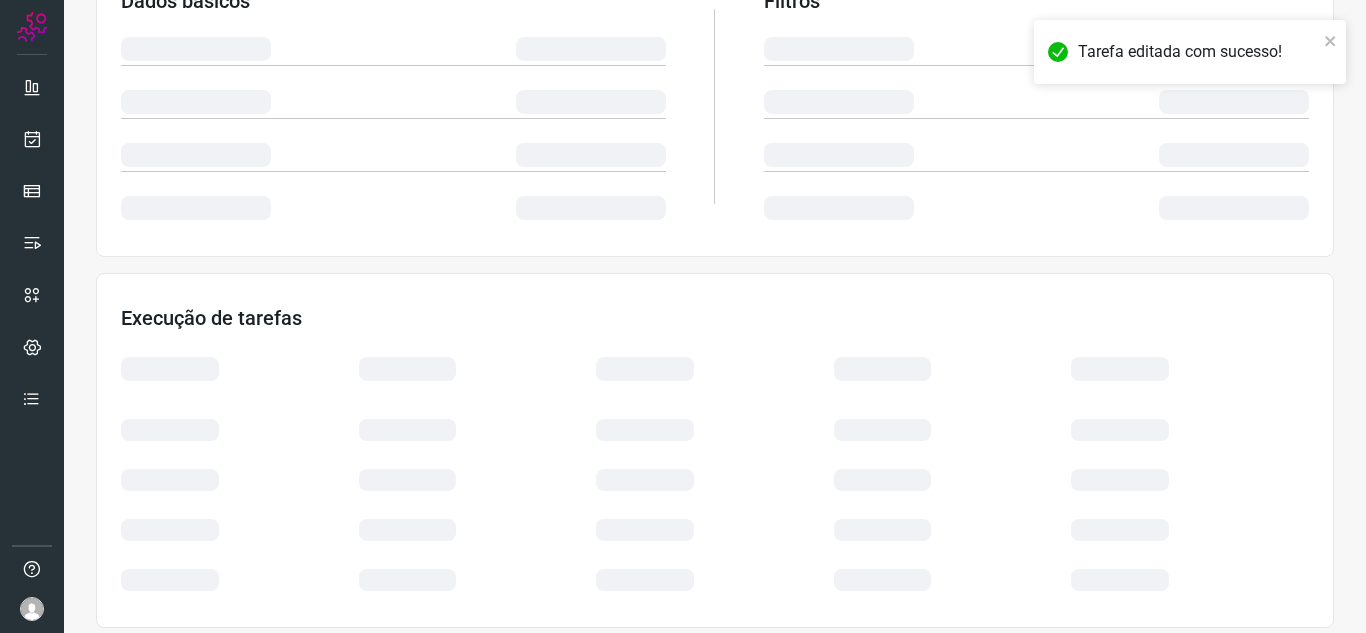 scroll, scrollTop: 436, scrollLeft: 0, axis: vertical 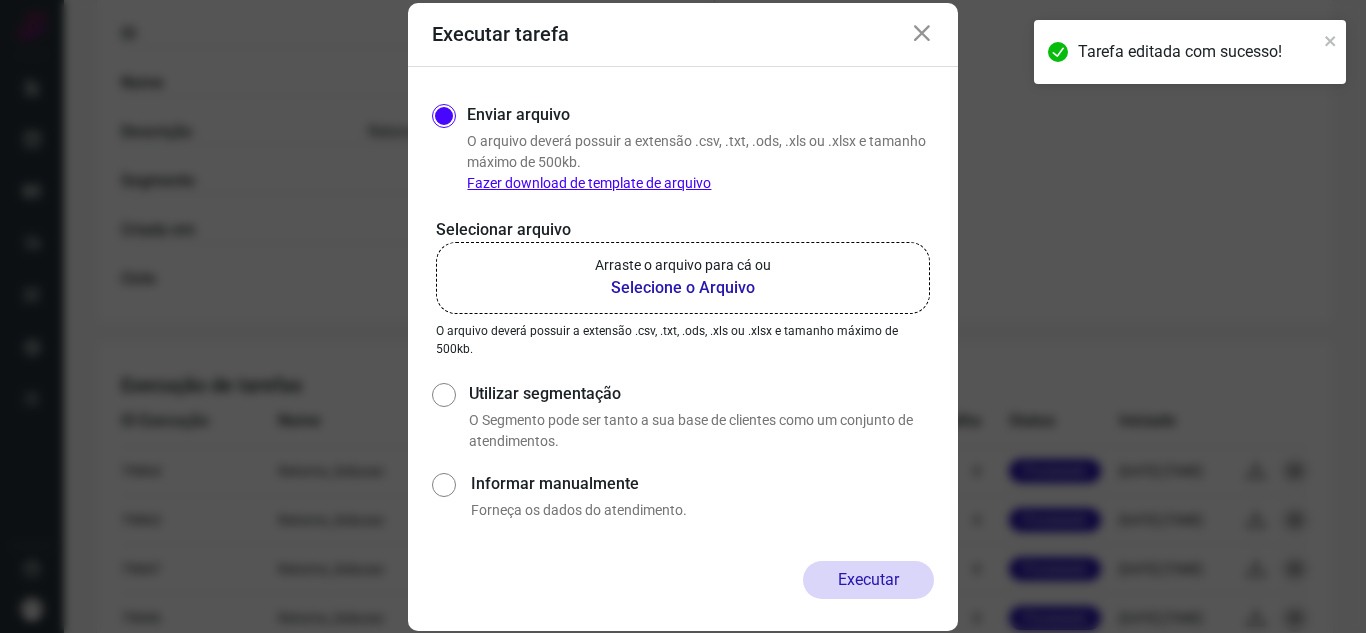 click on "Selecione o Arquivo" at bounding box center [683, 288] 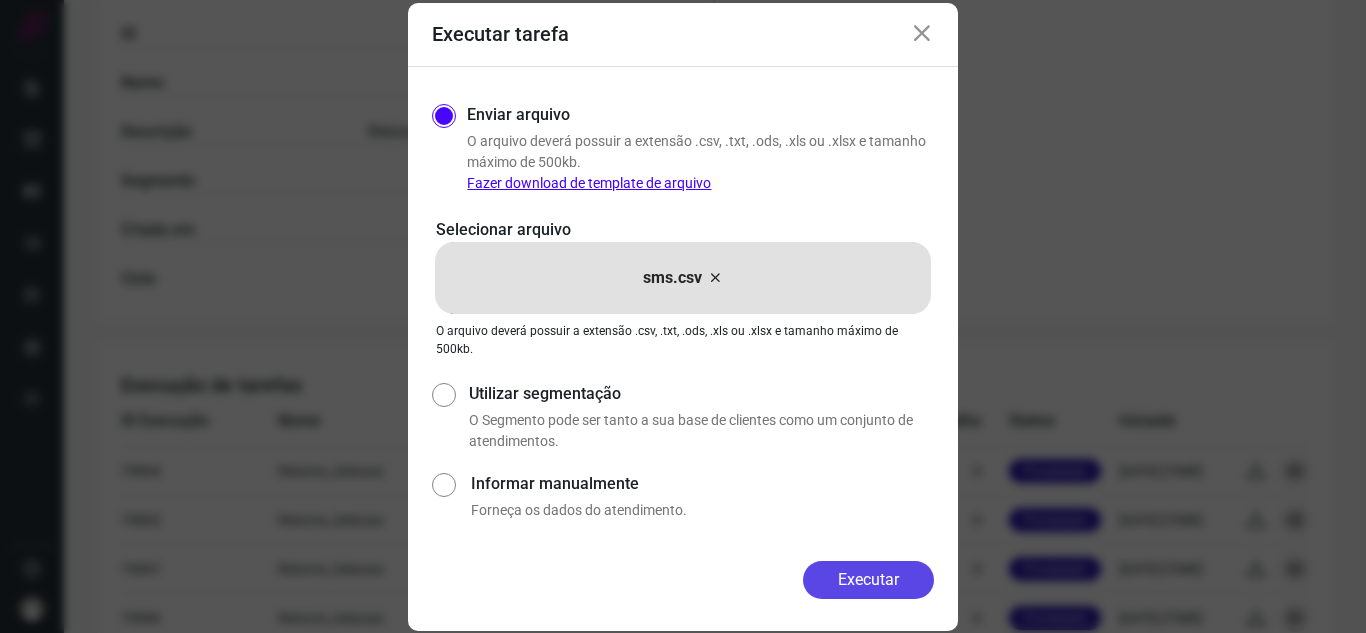 click on "Executar" at bounding box center (868, 580) 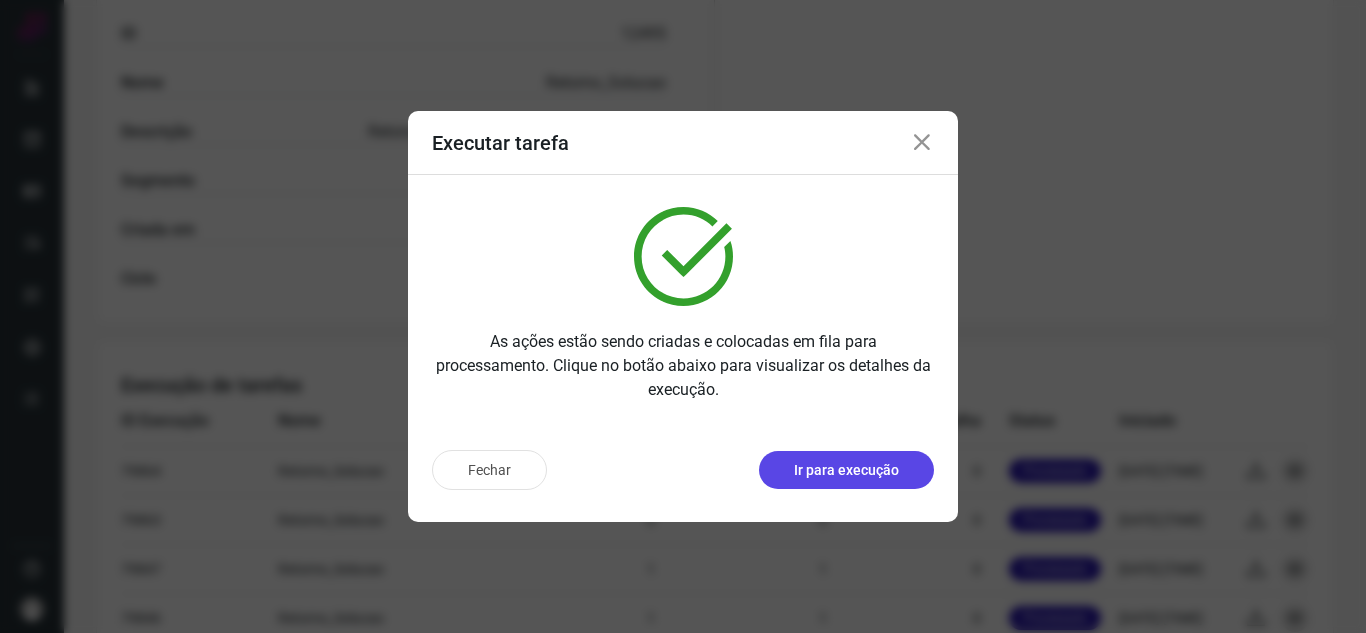 click on "Ir para execução" at bounding box center [846, 470] 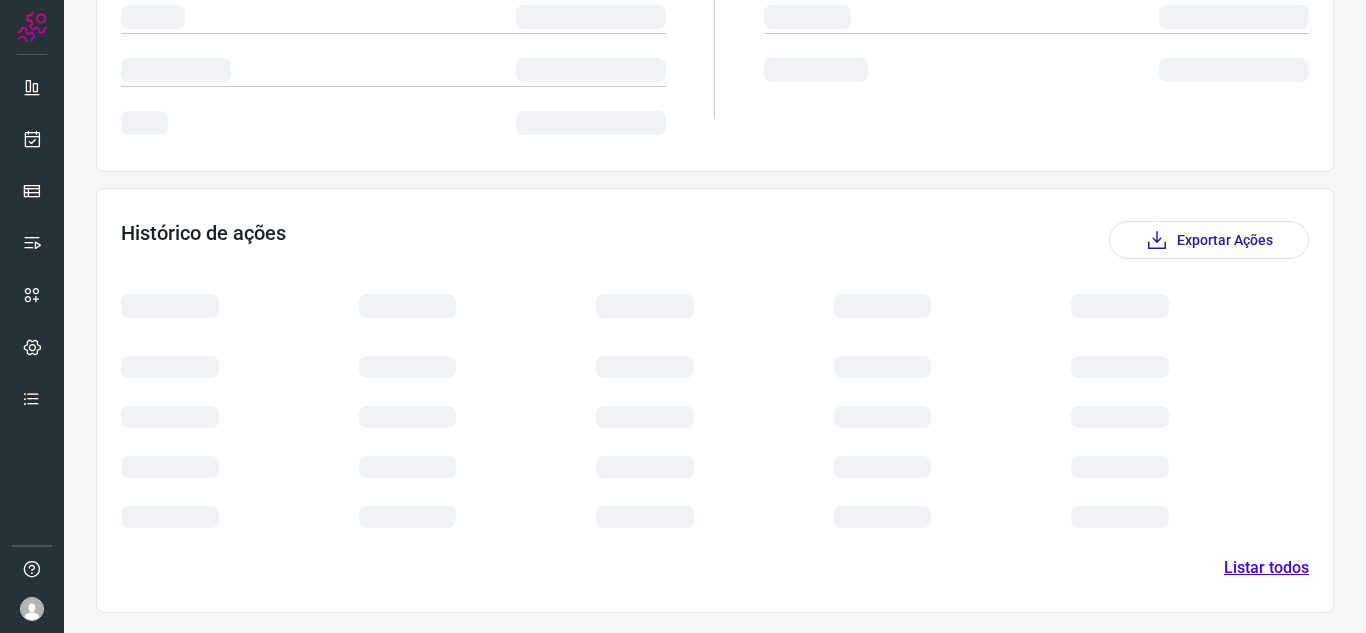 scroll, scrollTop: 350, scrollLeft: 0, axis: vertical 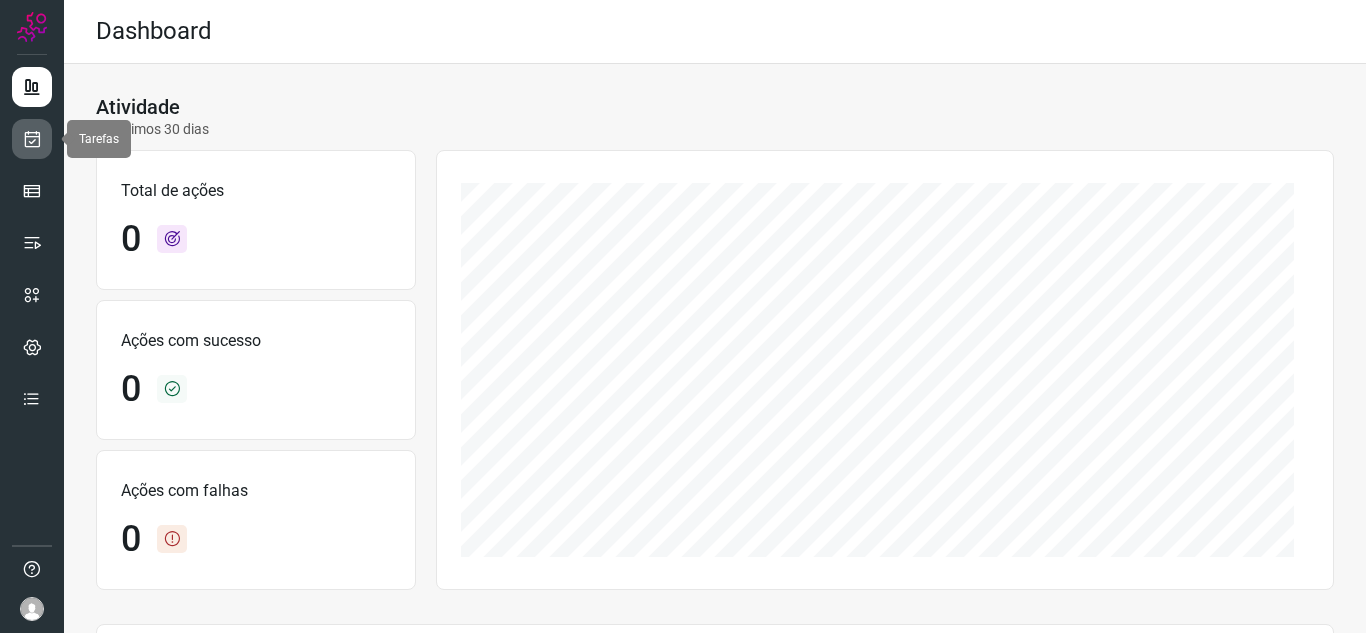 click at bounding box center [32, 139] 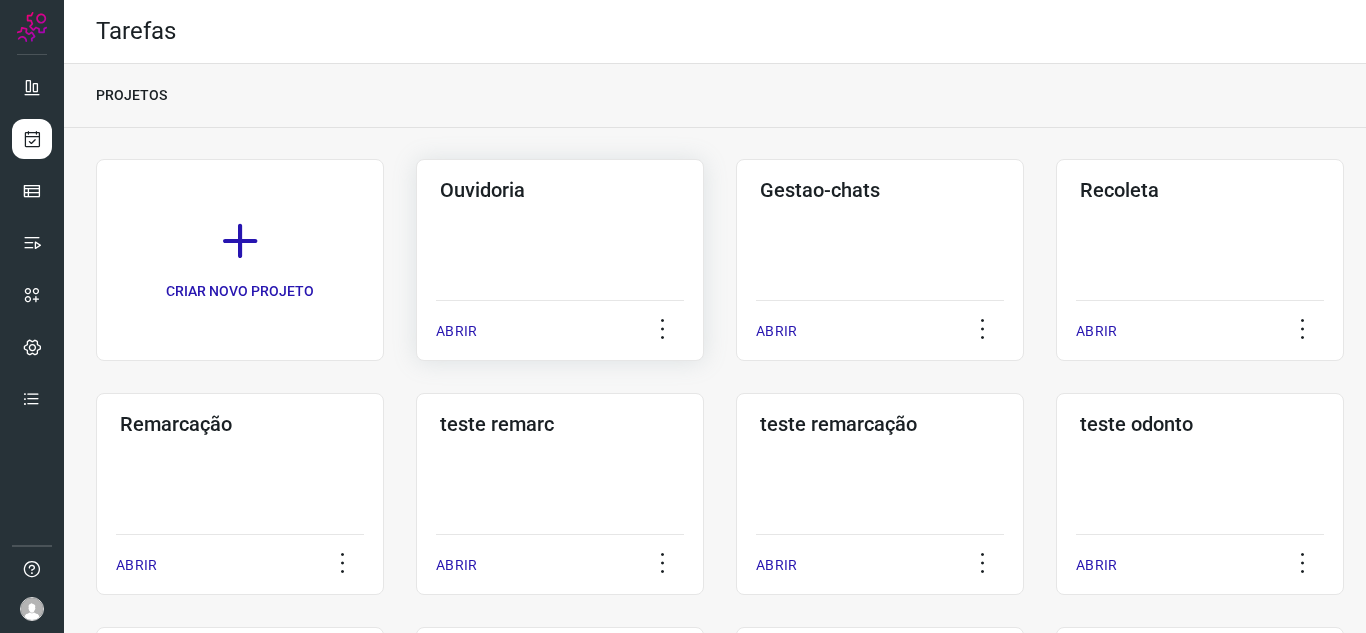 click on "ABRIR" at bounding box center (560, 325) 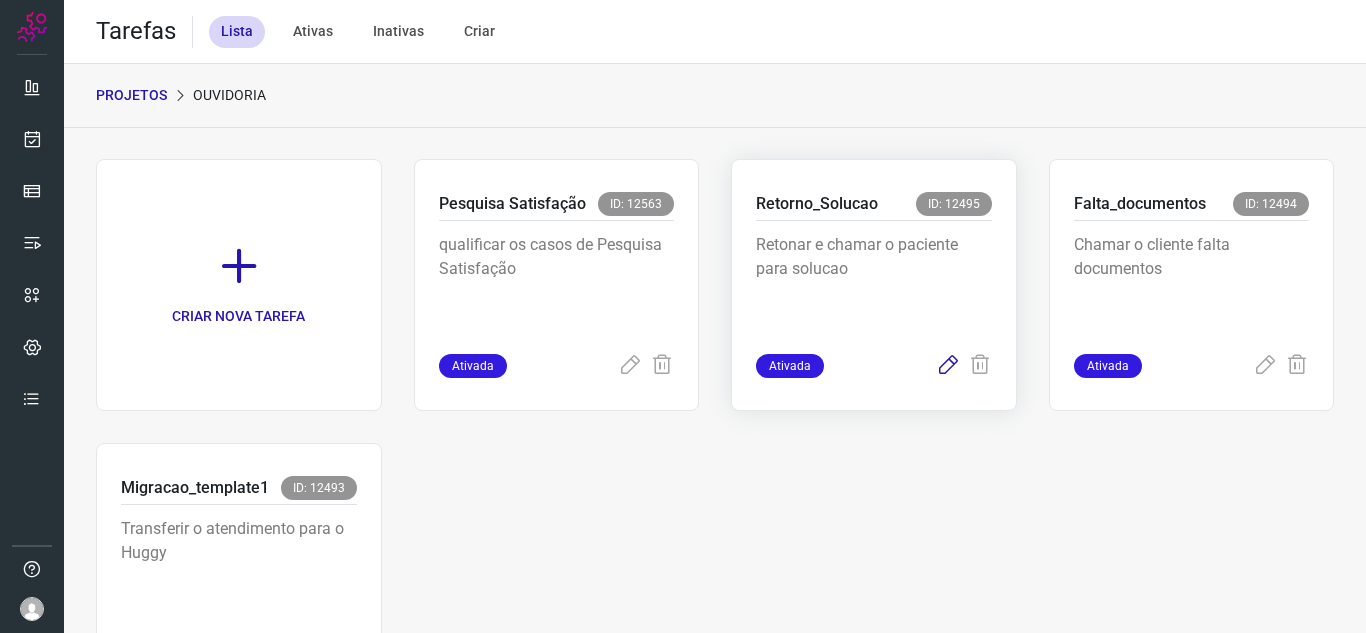 click at bounding box center [948, 366] 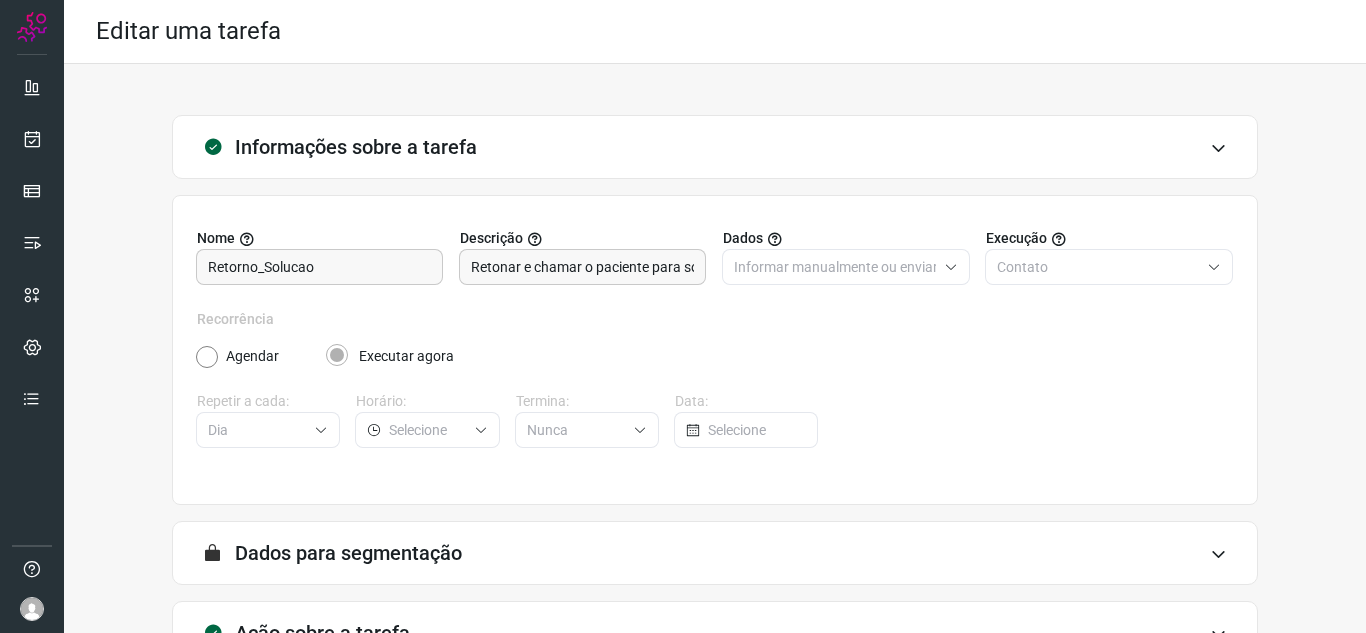 scroll, scrollTop: 148, scrollLeft: 0, axis: vertical 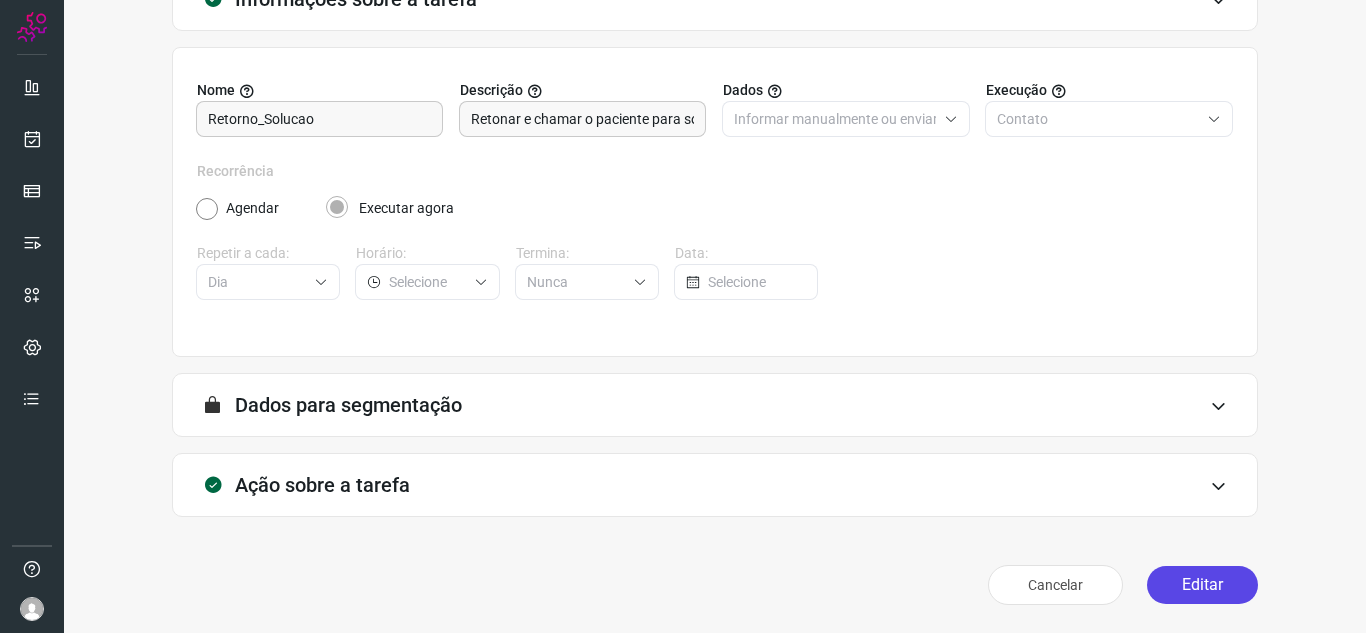 click on "Editar" at bounding box center (1202, 585) 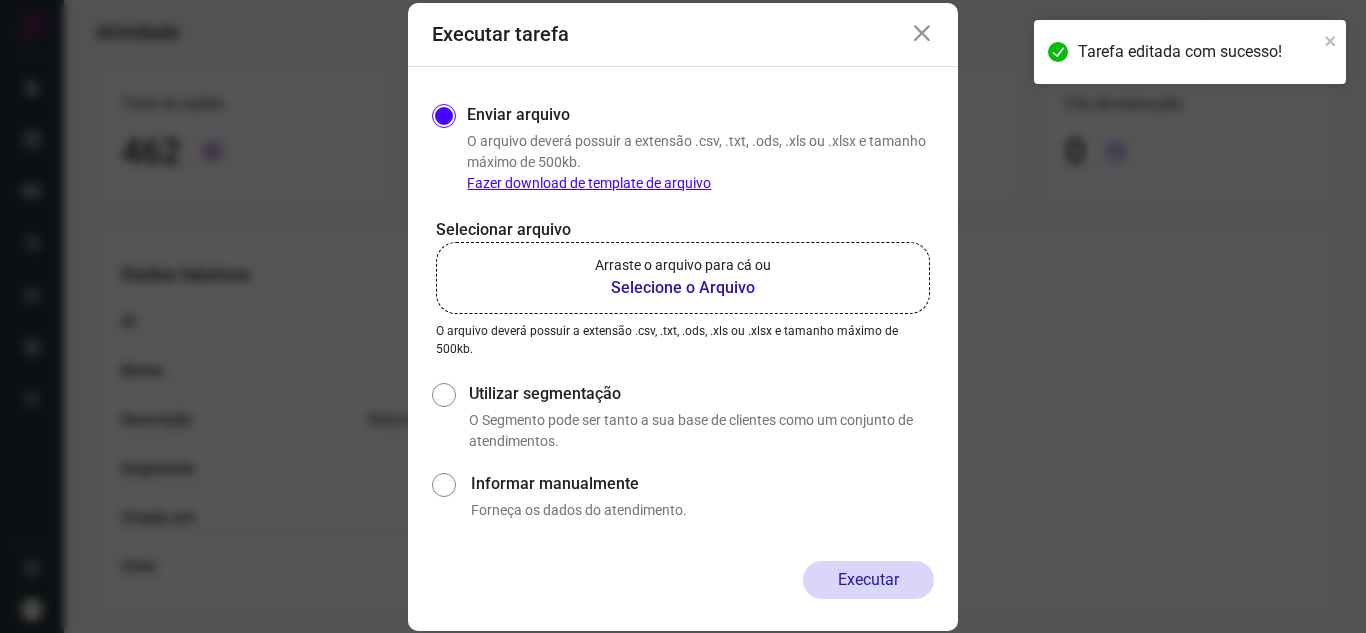 click on "Executar tarefa Enviar arquivo  O arquivo deverá possuir a extensão .csv, .txt, .ods, .xls ou .xlsx e tamanho máximo de 500kb. Fazer download de template de arquivo Selecionar arquivo Arraste o arquivo para cá ou Selecione o Arquivo Arraste o arquivo para cá ou Selecione o Arquivo  O arquivo deverá possuir a extensão .csv, .txt, .ods, .xls ou .xlsx e tamanho máximo de 500kb.  Utilizar segmentação  O Segmento pode ser tanto a sua base de clientes como um conjunto de atendimentos.  Informar manualmente  Forneça os dados do atendimento.   Executar" at bounding box center (683, 316) 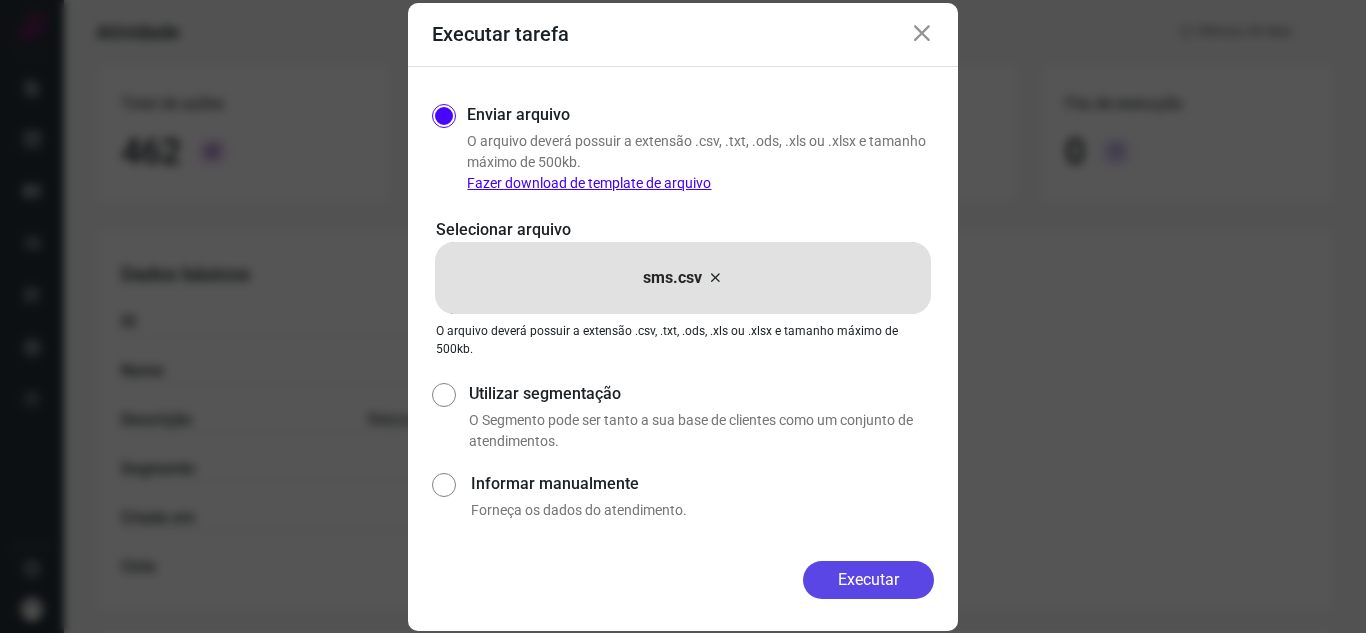 click on "Executar" at bounding box center (868, 580) 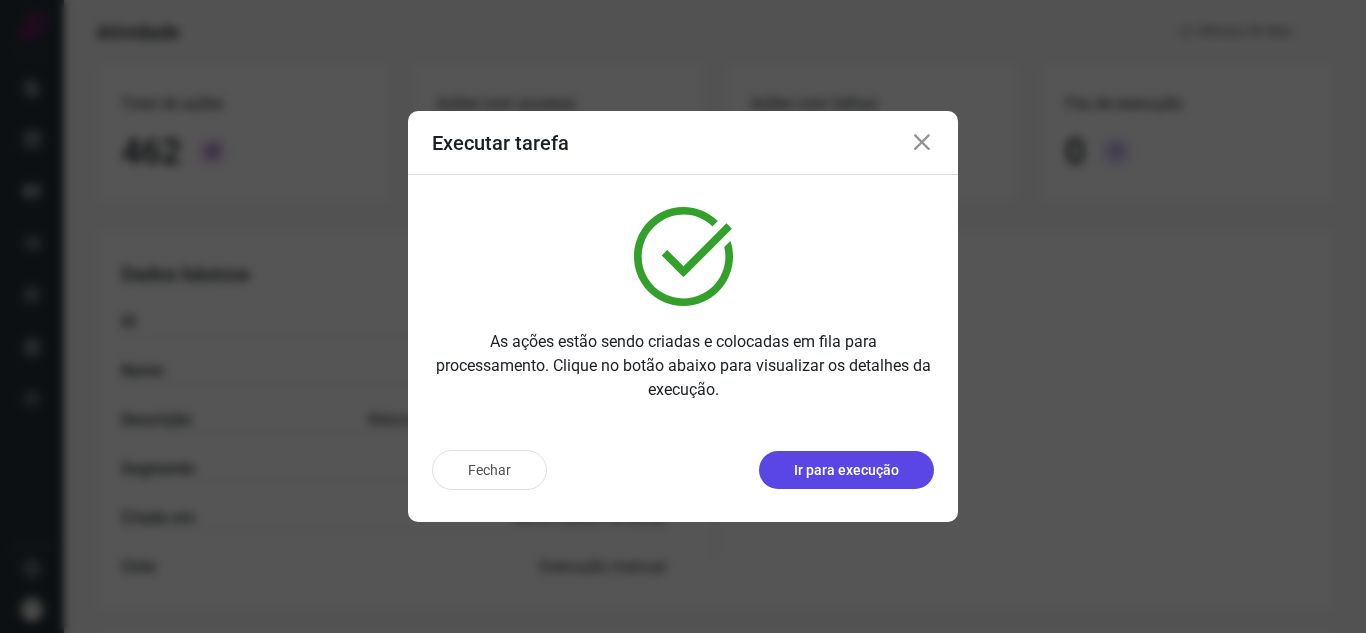 click on "Ir para execução" at bounding box center (846, 470) 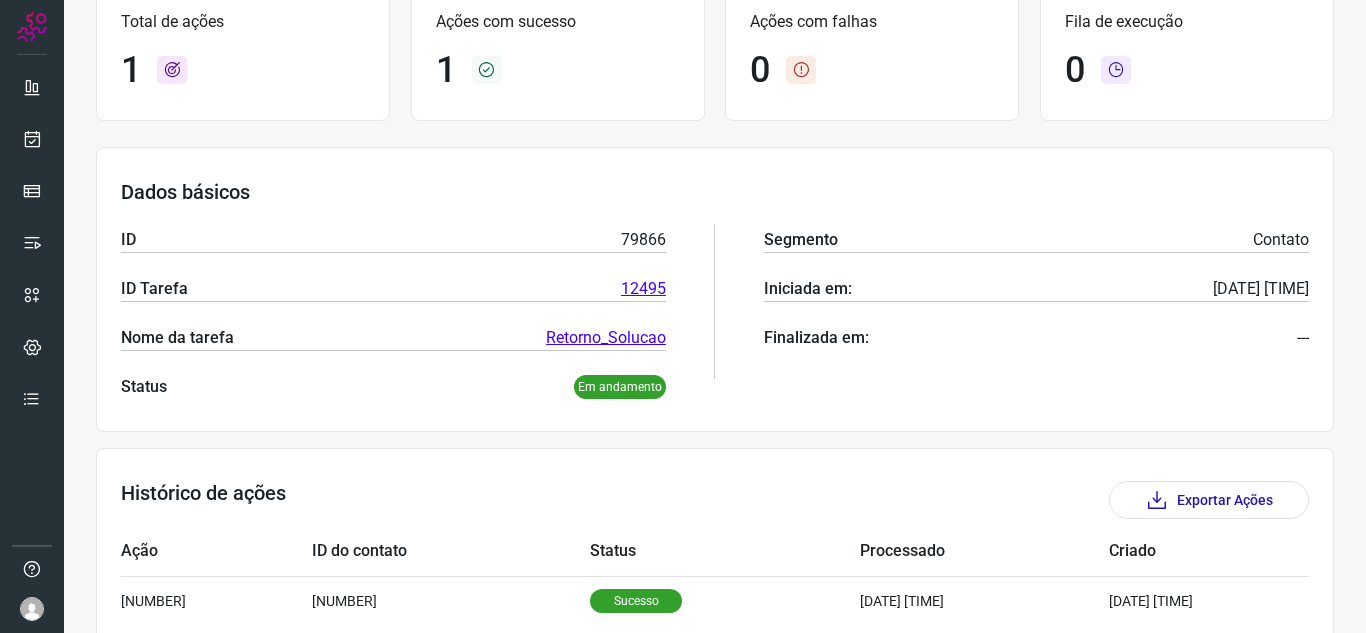 scroll, scrollTop: 241, scrollLeft: 0, axis: vertical 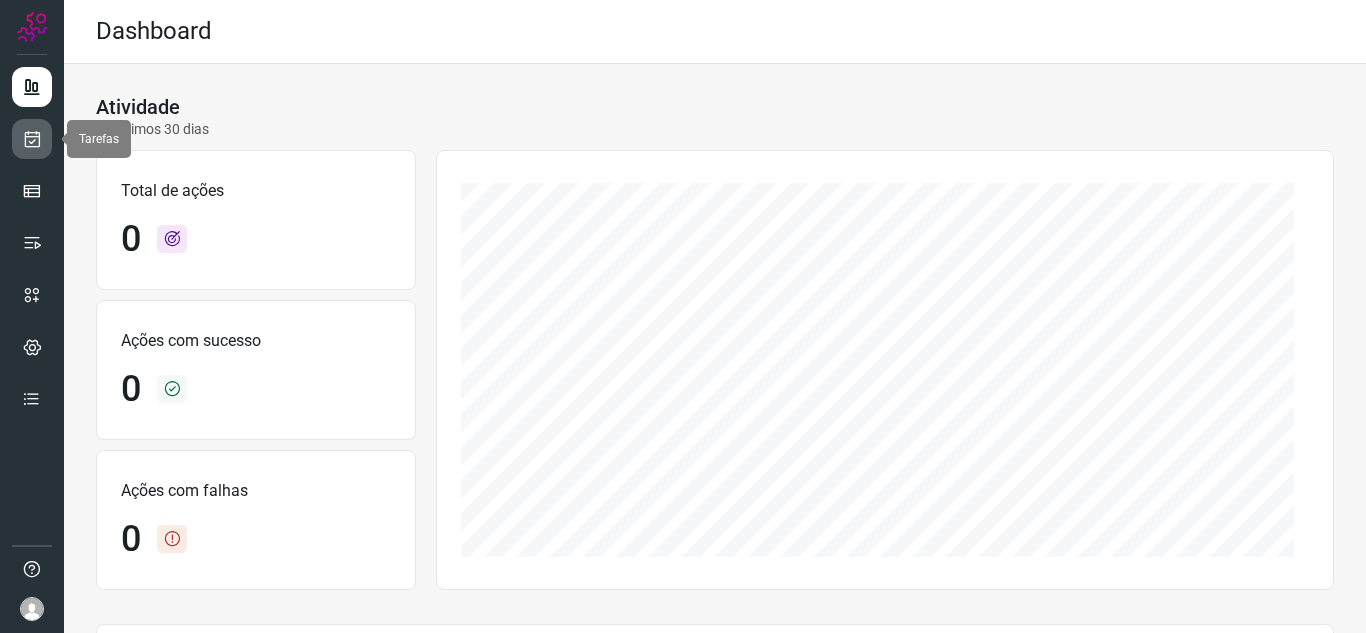 click at bounding box center [32, 139] 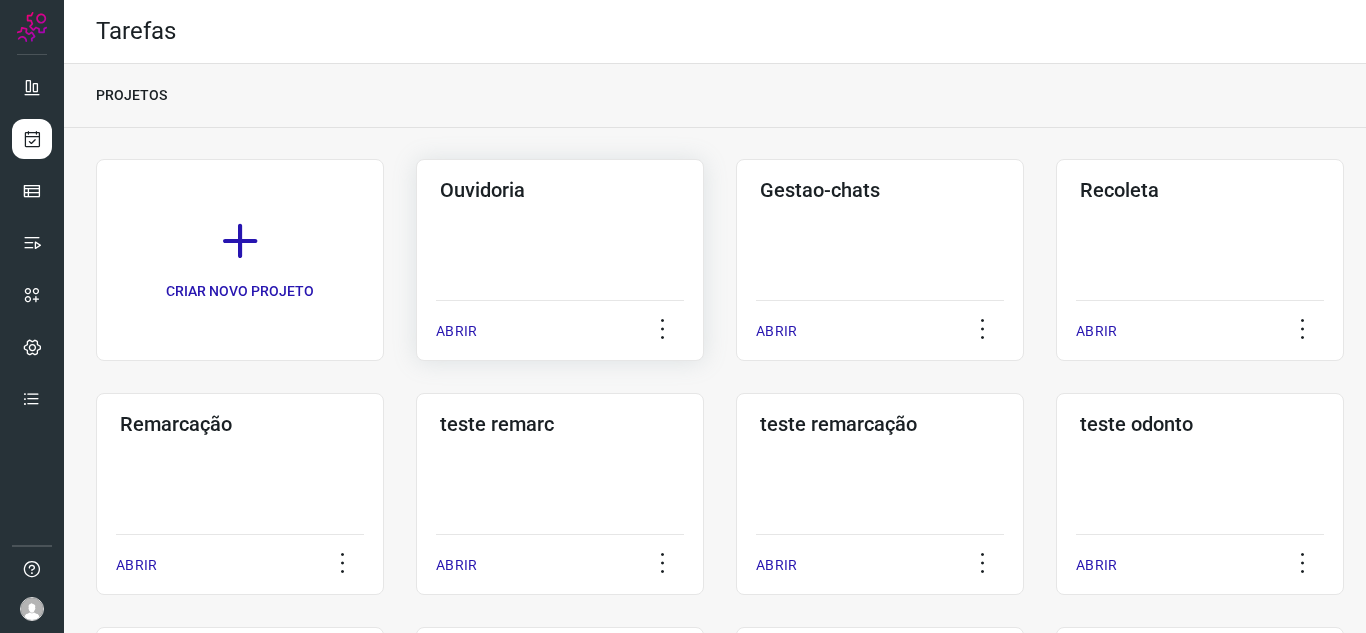 click on "ABRIR" at bounding box center (456, 331) 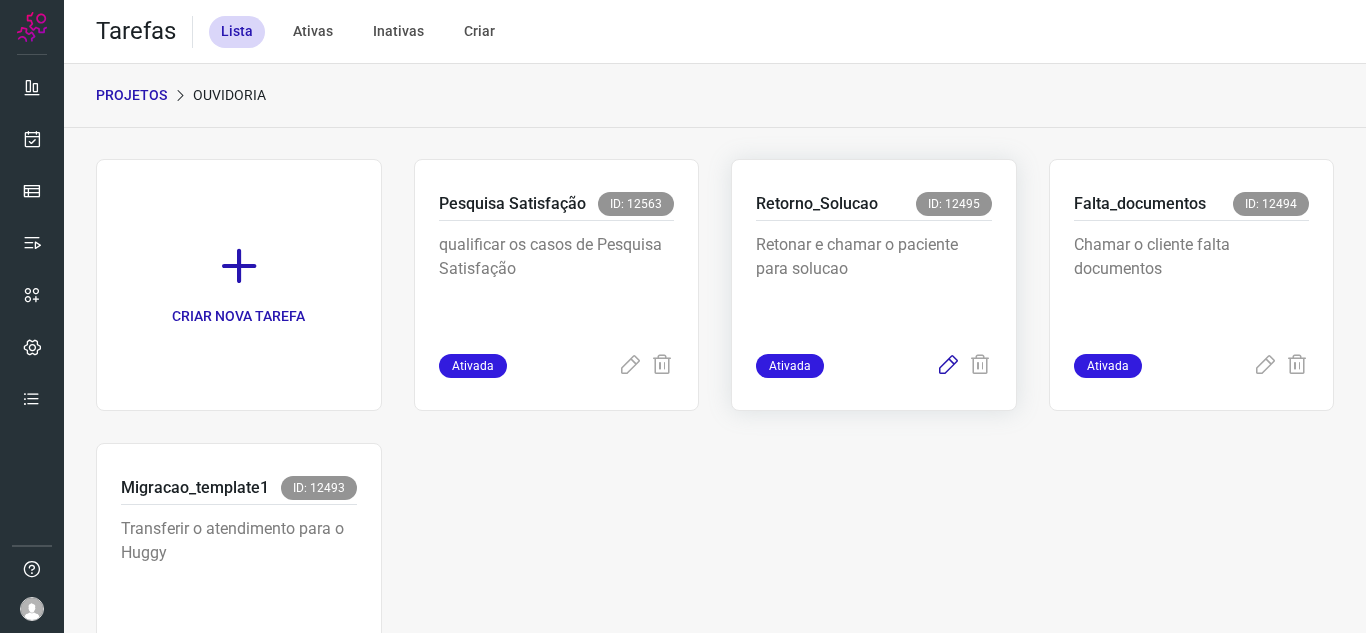 click at bounding box center [948, 366] 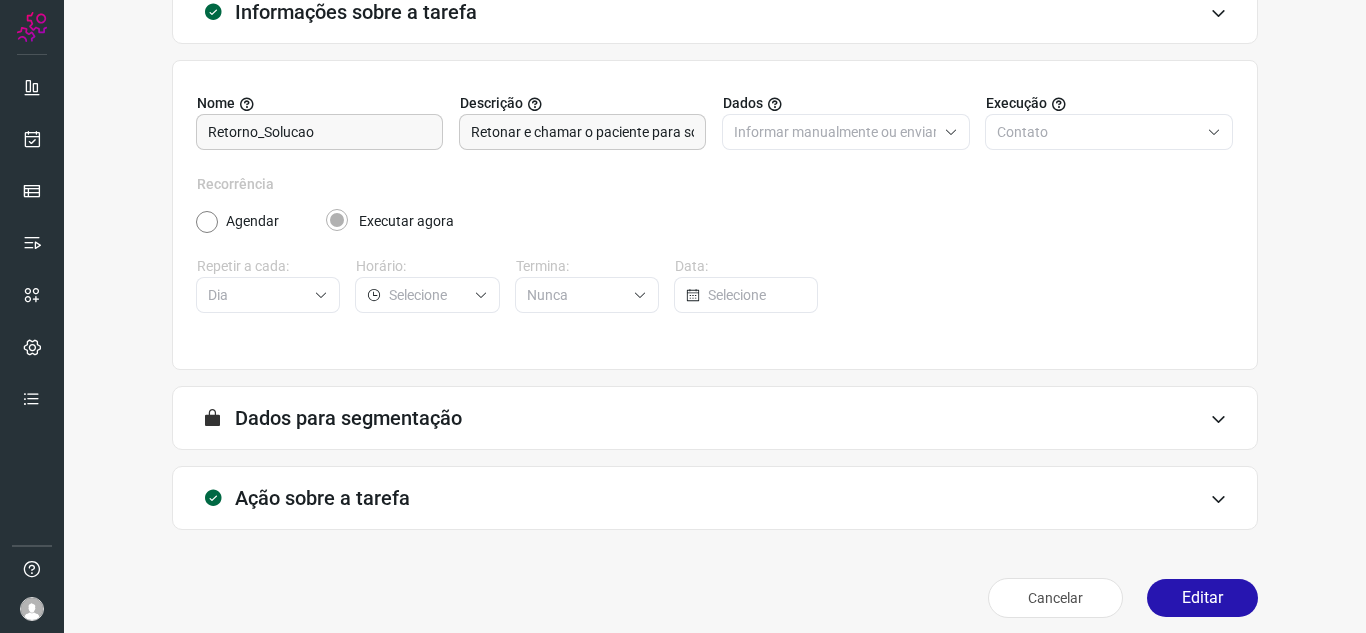 scroll, scrollTop: 148, scrollLeft: 0, axis: vertical 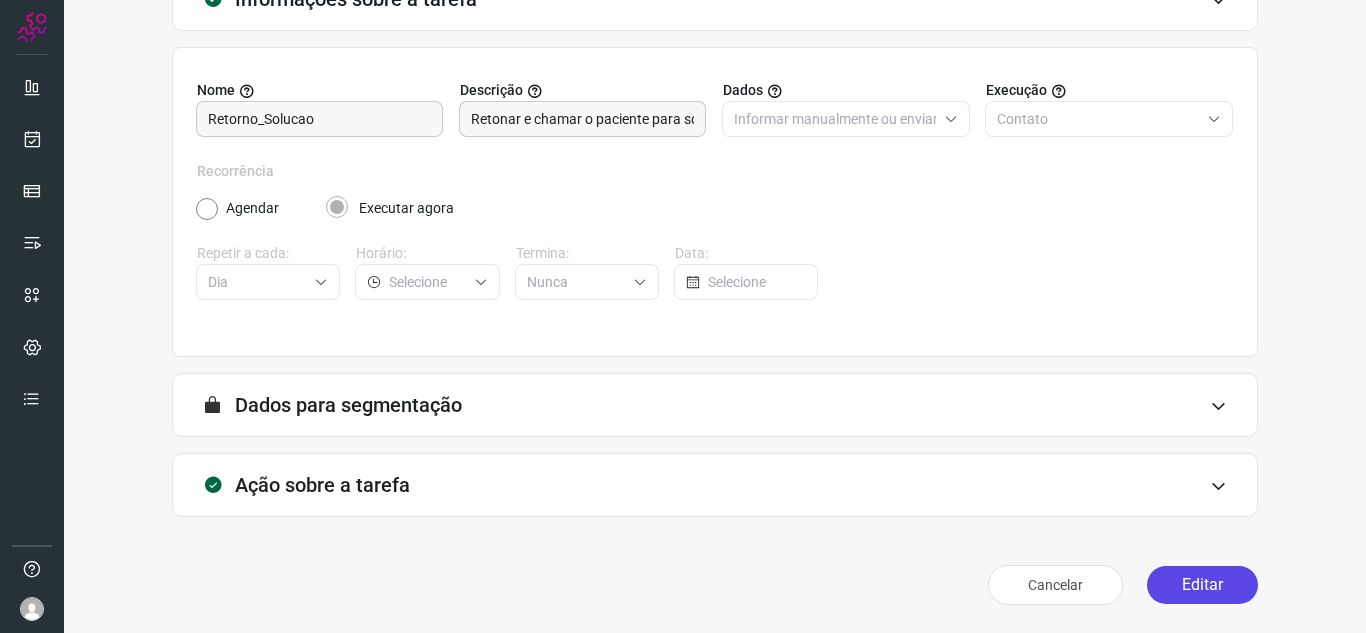click on "Editar" at bounding box center [1202, 585] 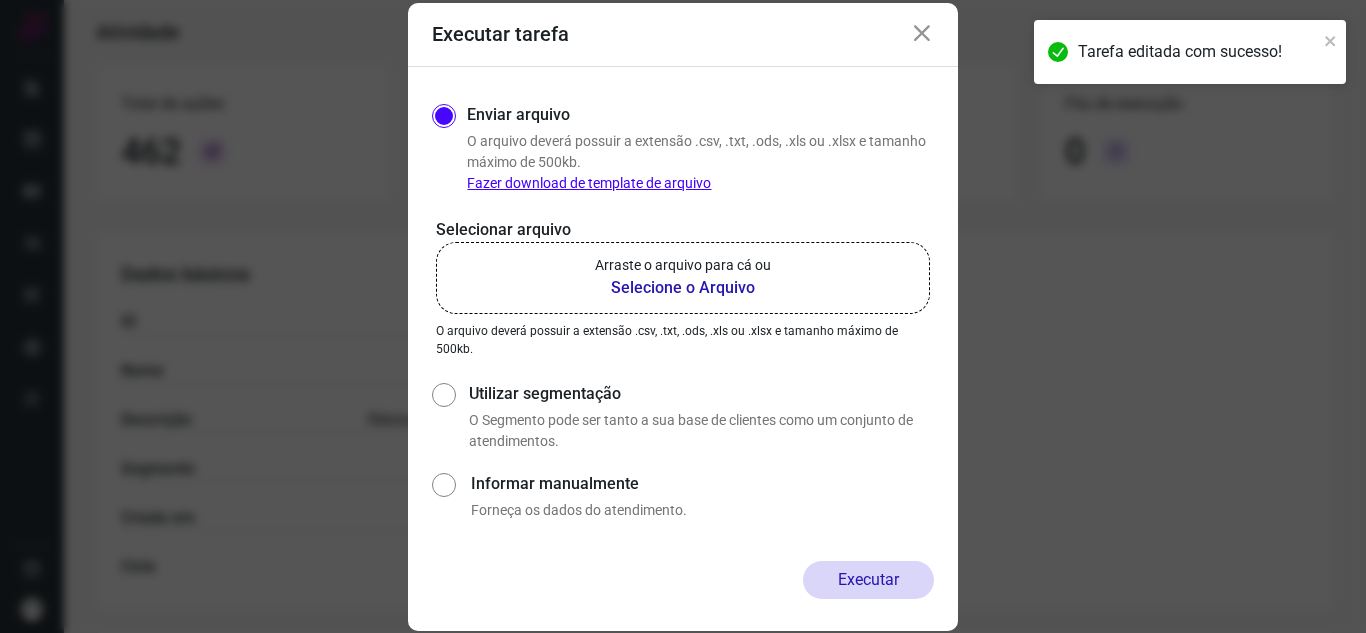 click on "Selecione o Arquivo" at bounding box center (683, 288) 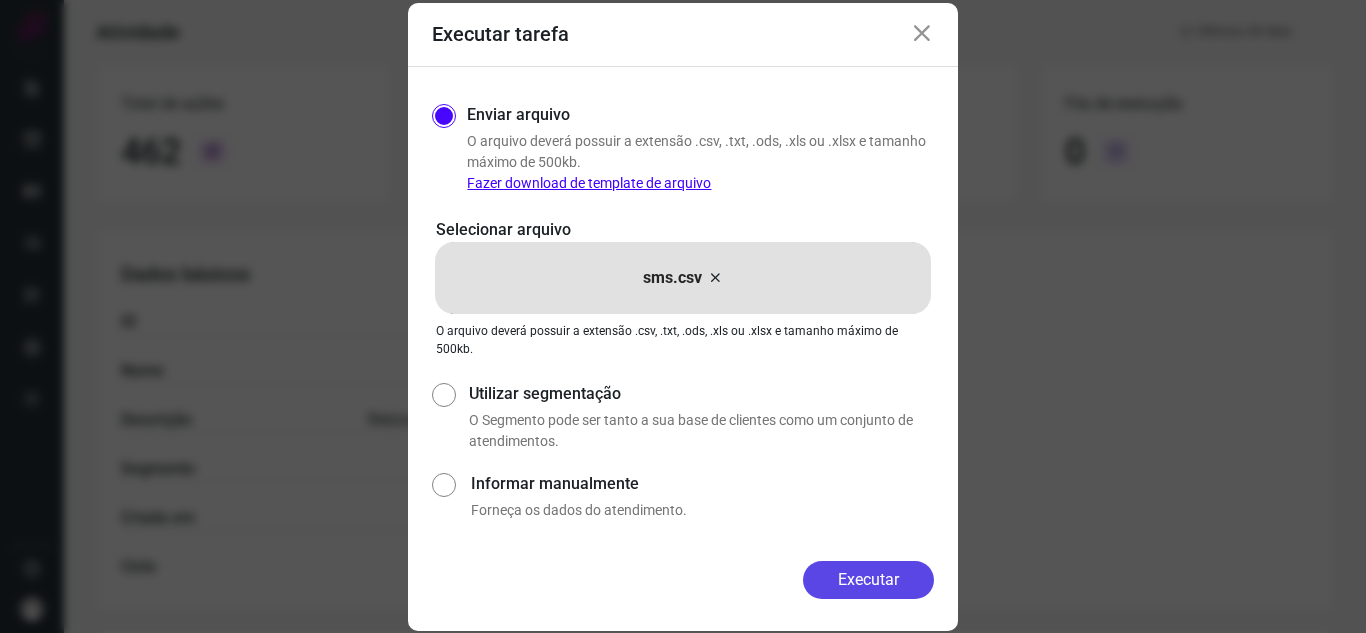 click on "Executar" at bounding box center [868, 580] 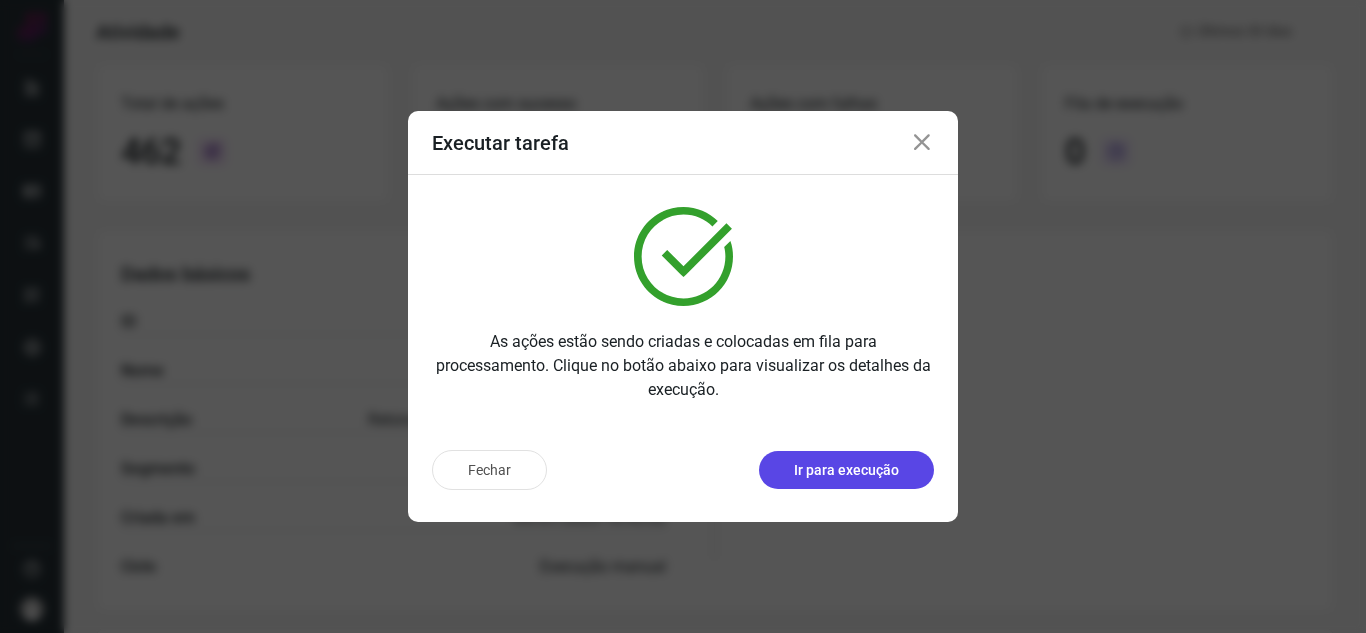 click on "Ir para execução" at bounding box center (846, 470) 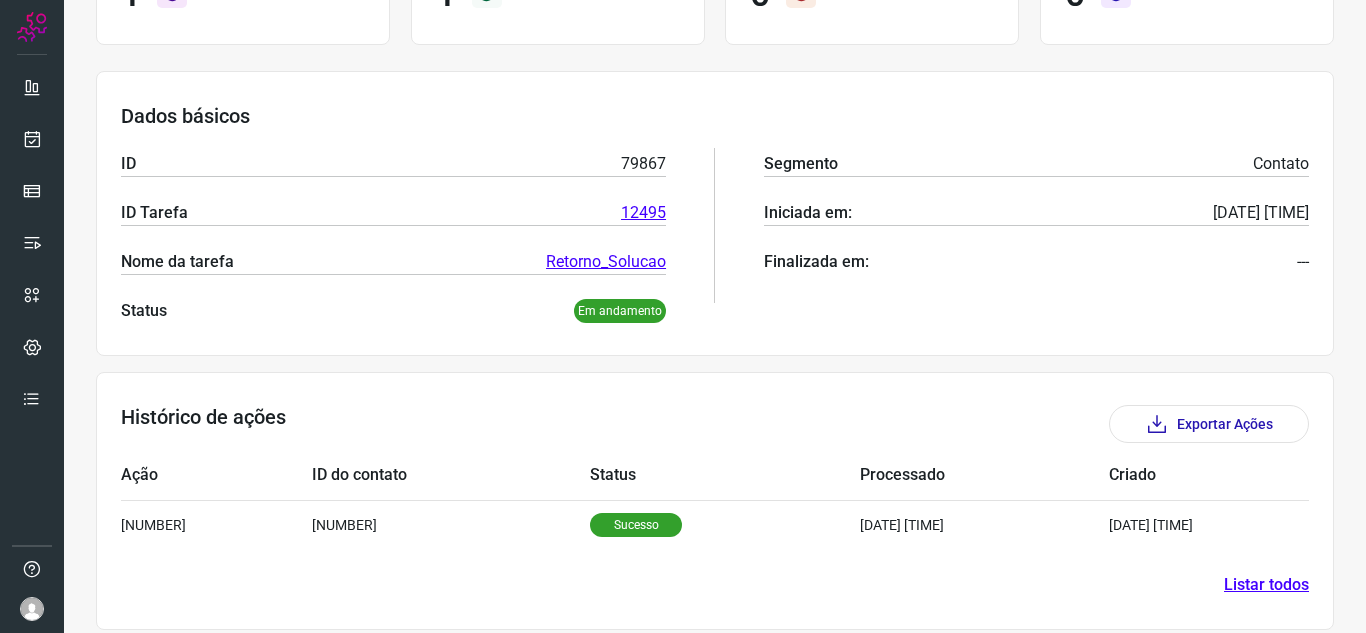 scroll, scrollTop: 241, scrollLeft: 0, axis: vertical 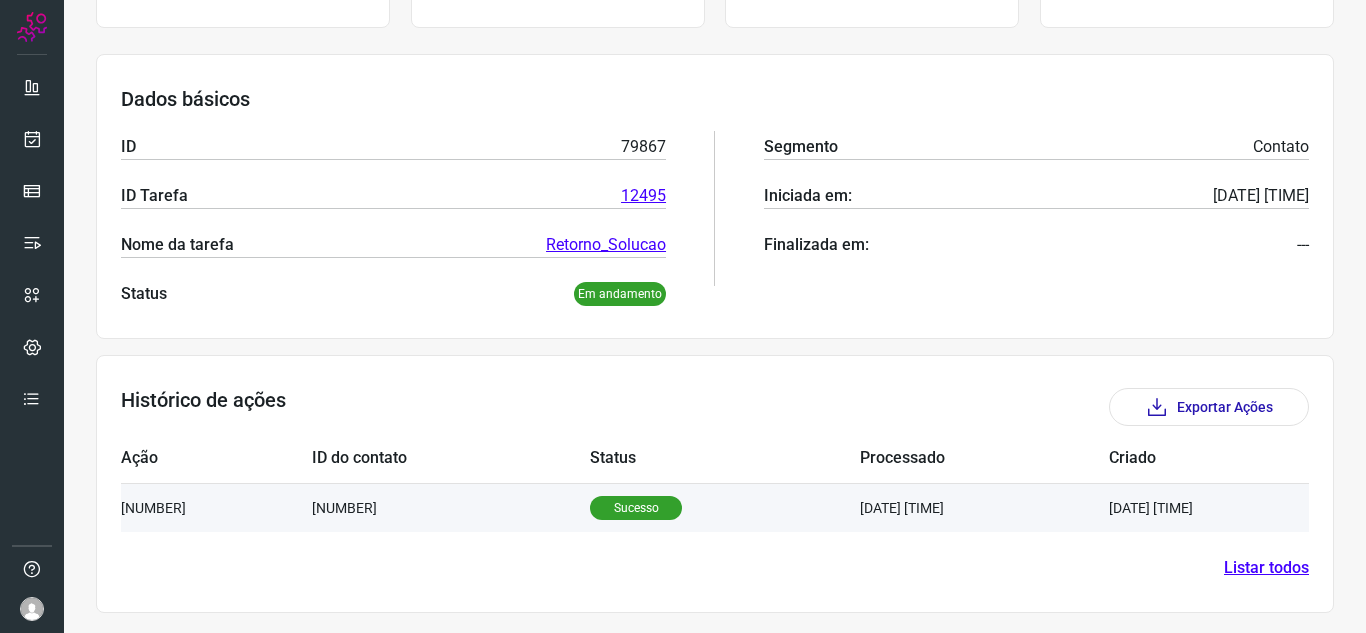 click on "[DATE] [TIME]" at bounding box center (984, 507) 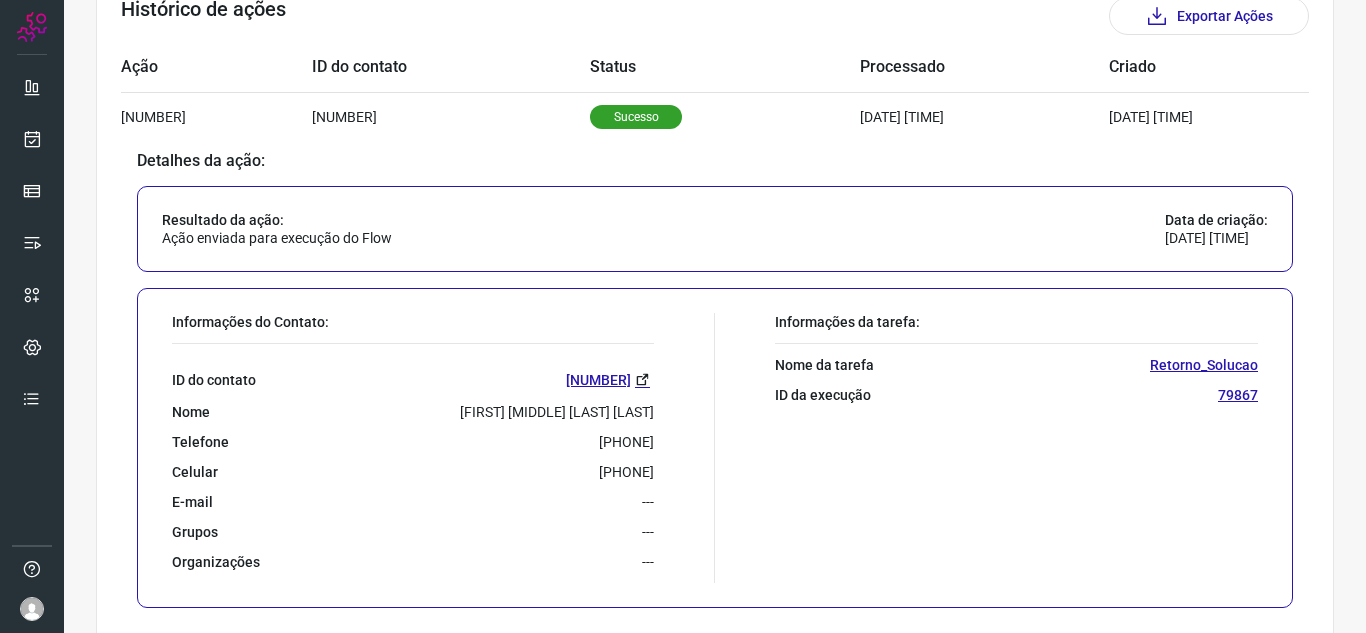 scroll, scrollTop: 0, scrollLeft: 0, axis: both 